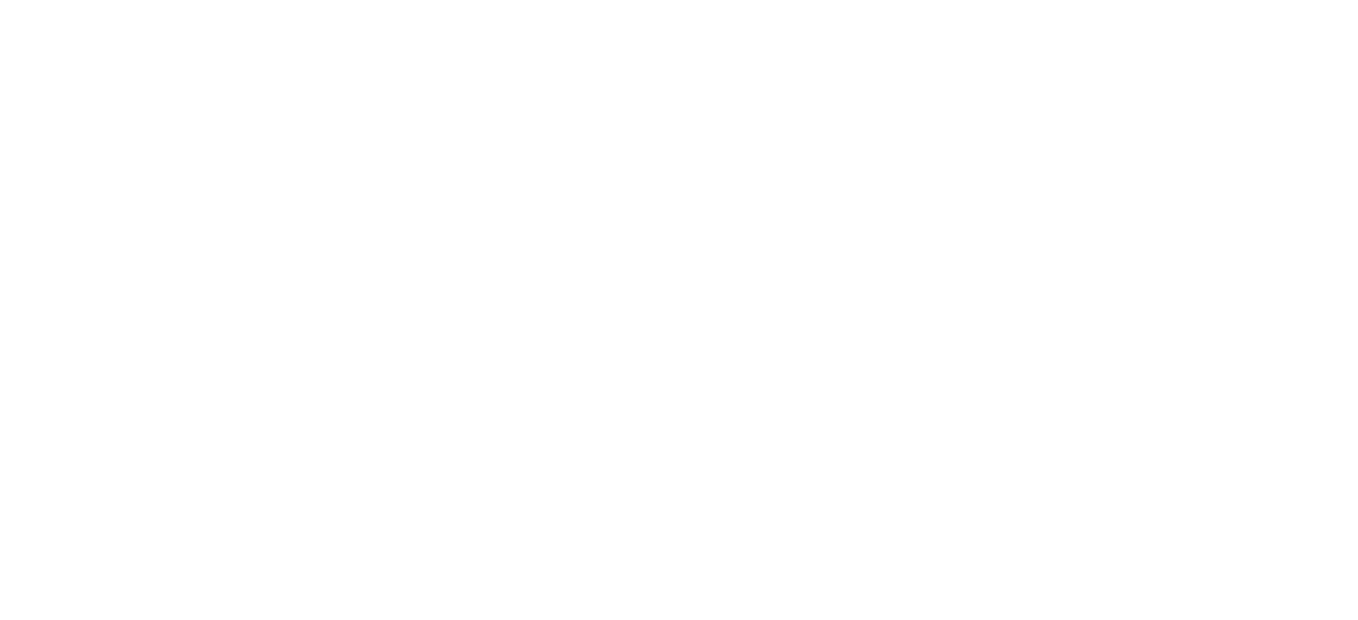 scroll, scrollTop: 0, scrollLeft: 0, axis: both 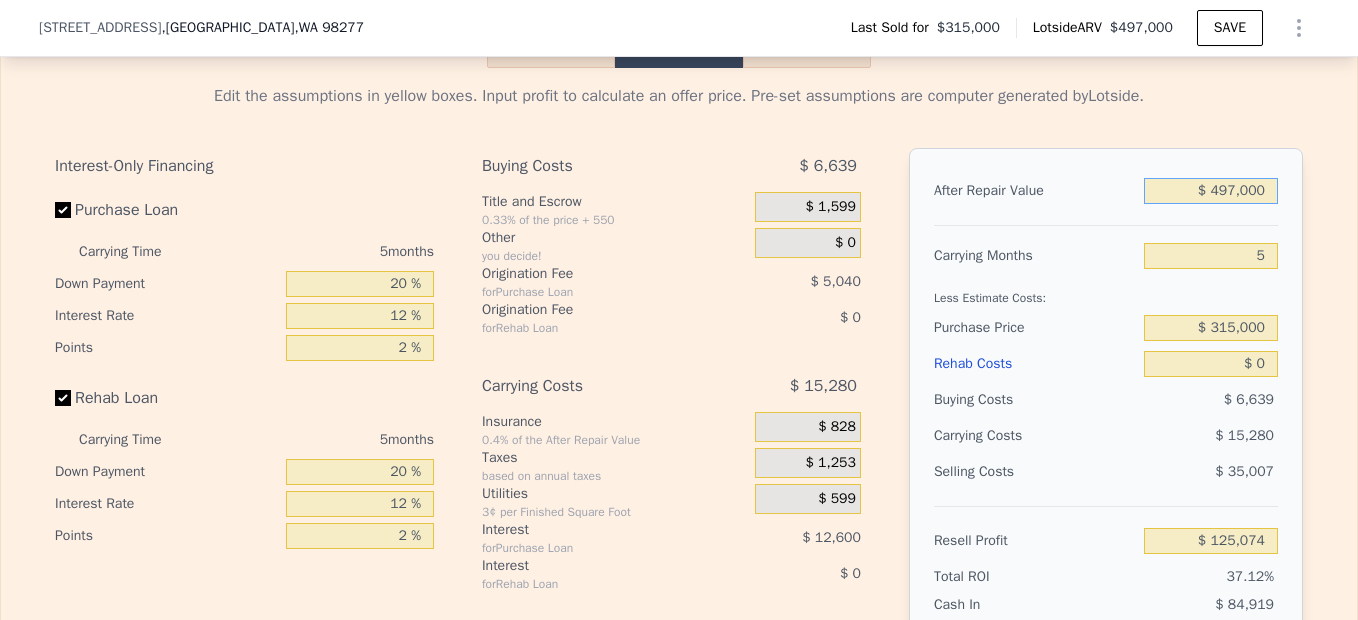 drag, startPoint x: 1212, startPoint y: 223, endPoint x: 1361, endPoint y: 268, distance: 155.64703 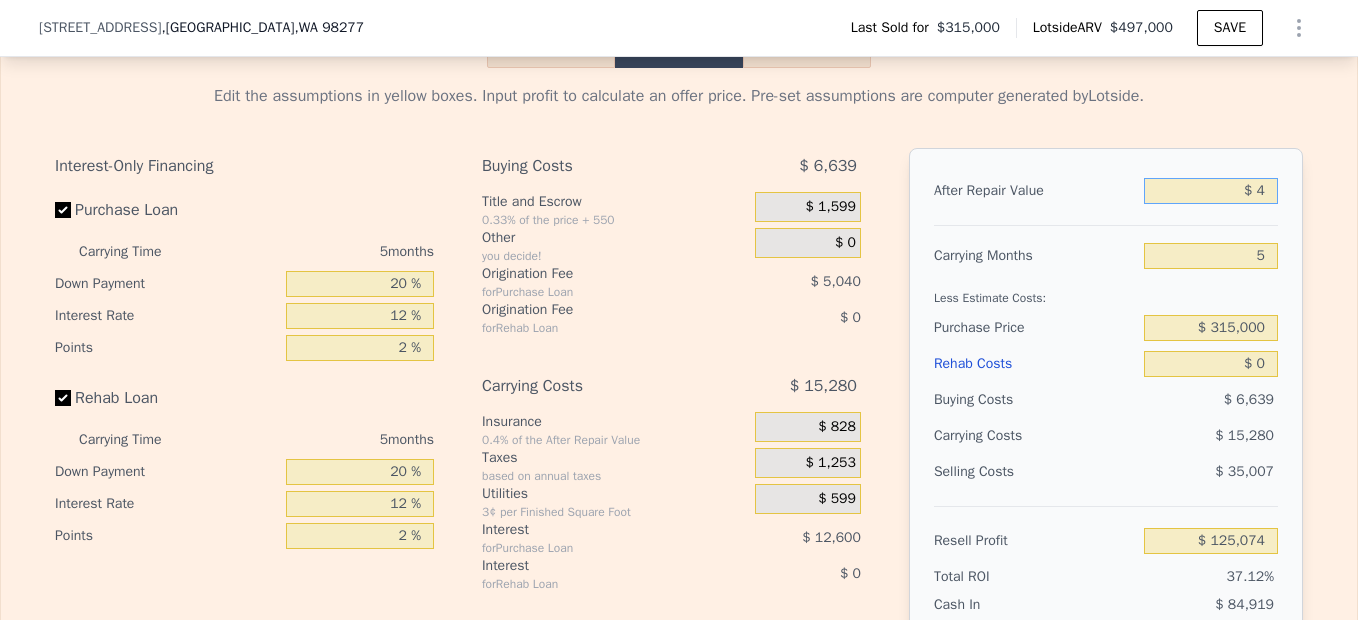 type on "$ 49" 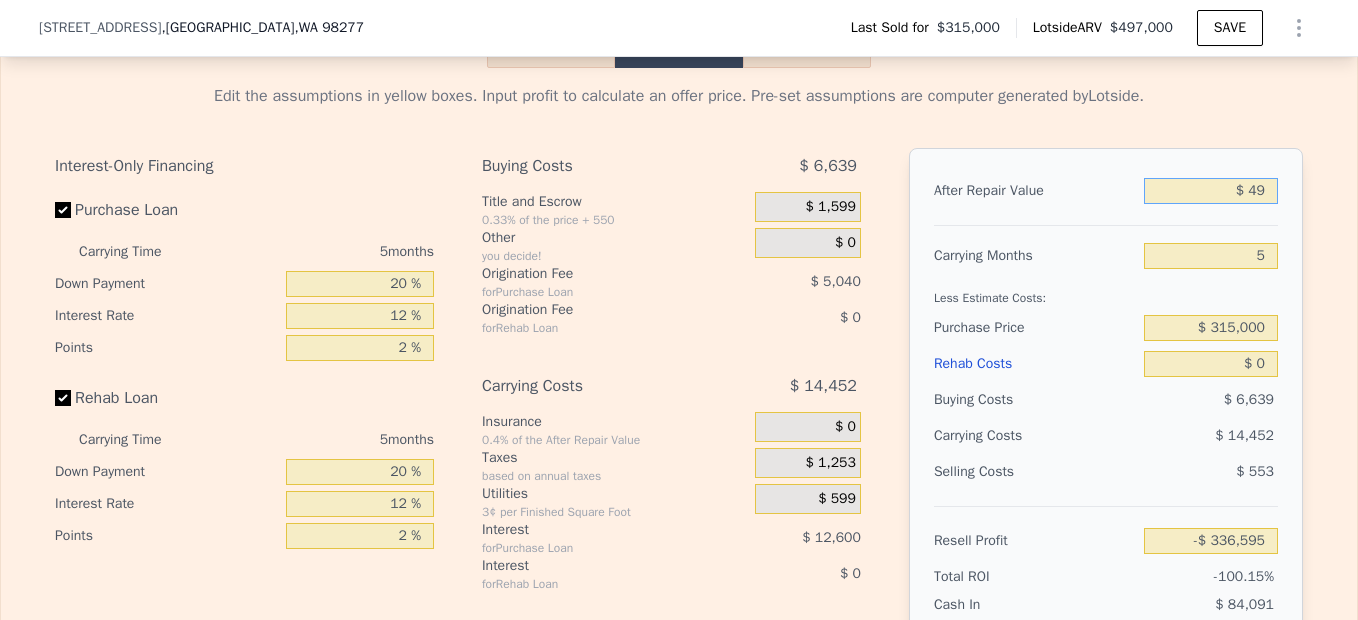 type on "-$ 336,595" 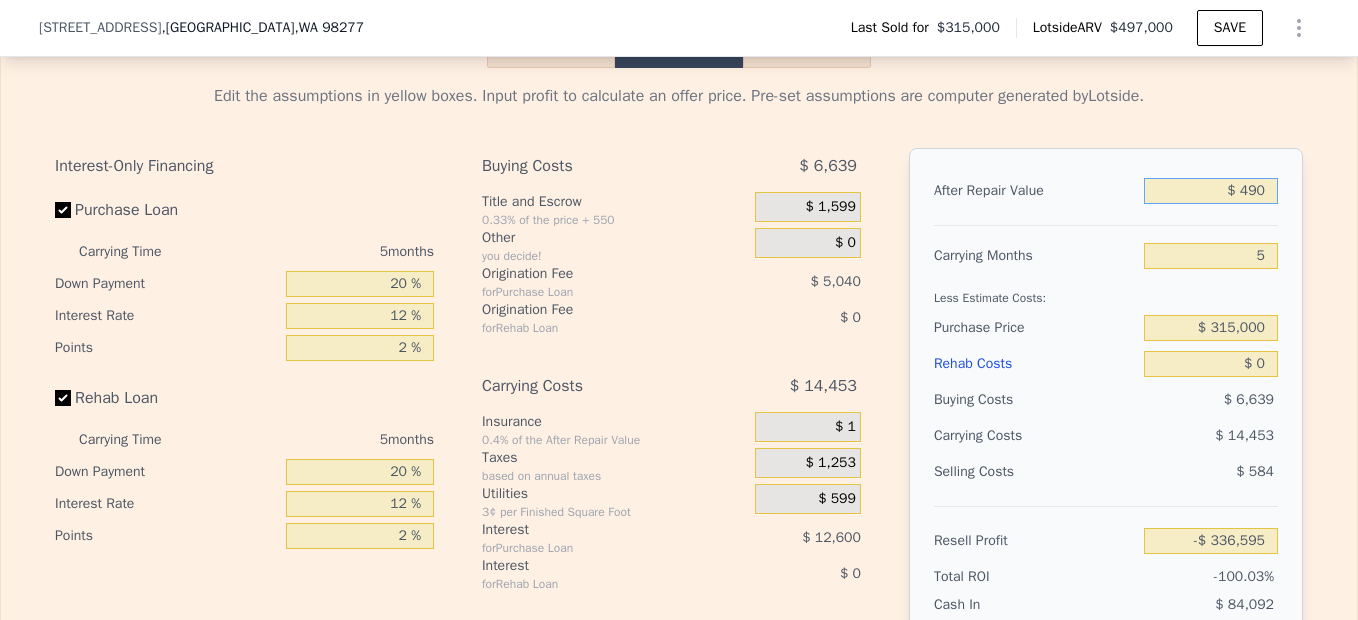type on "-$ 336,186" 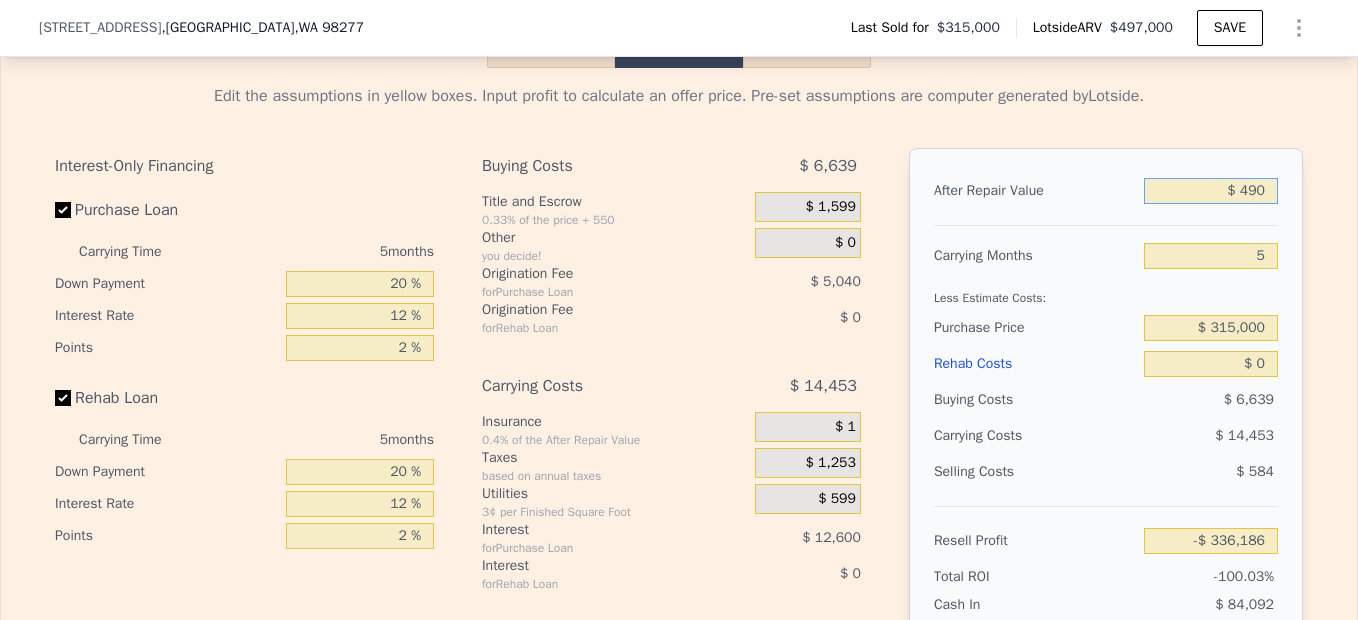 type on "$ 4,900" 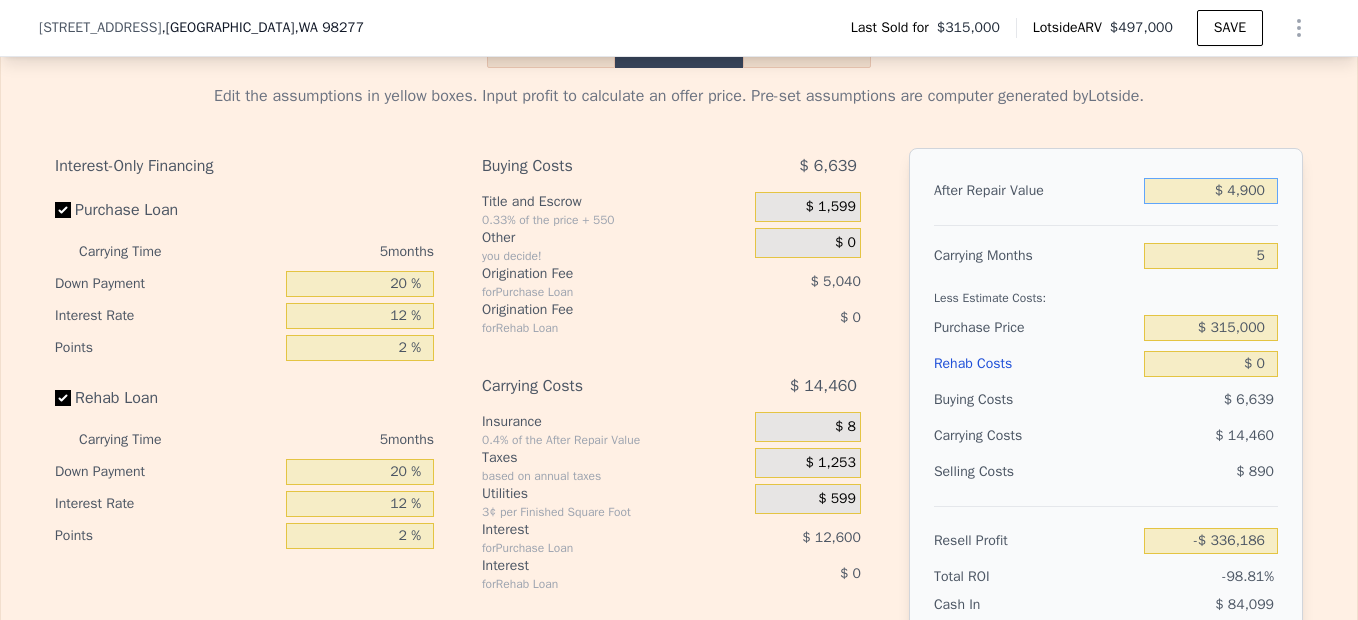 type on "-$ 332,089" 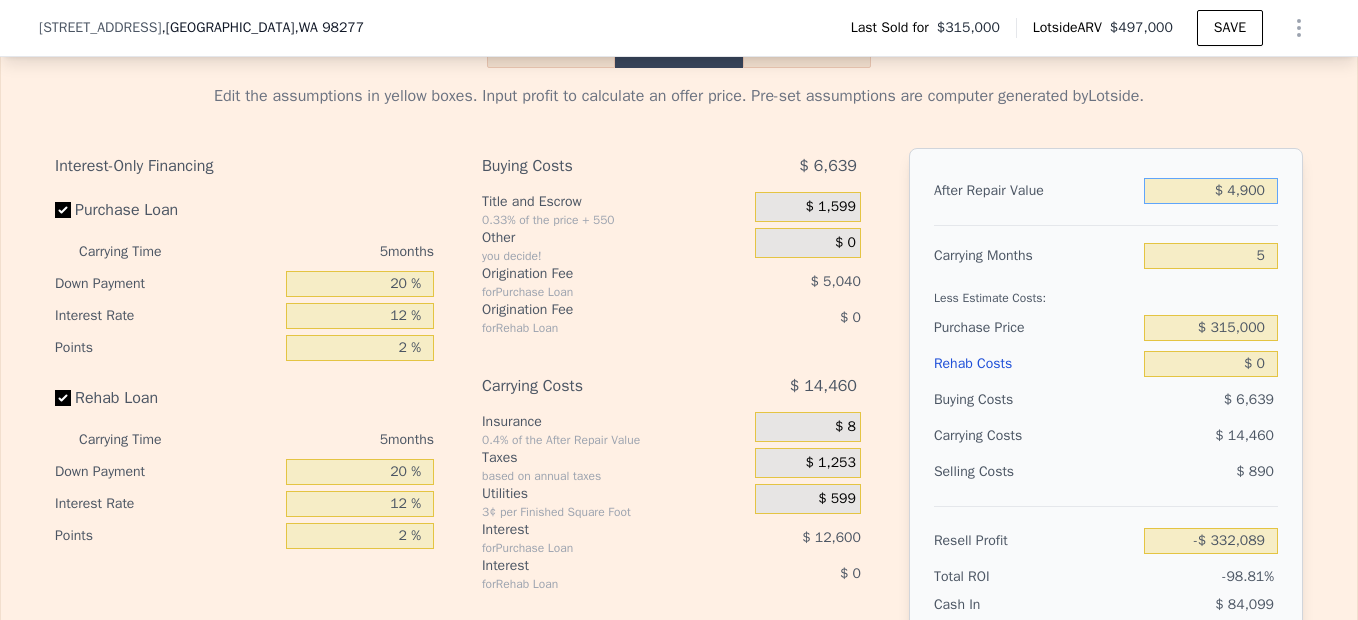 type on "$ 49,000" 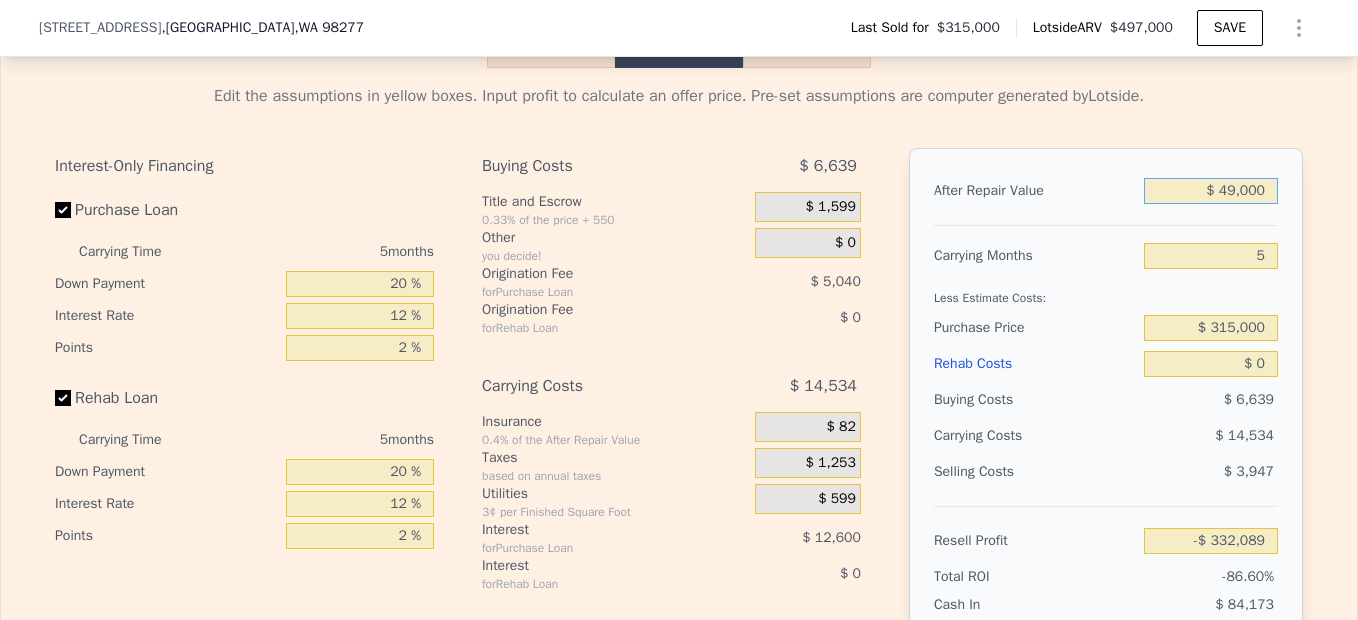type on "-$ 291,120" 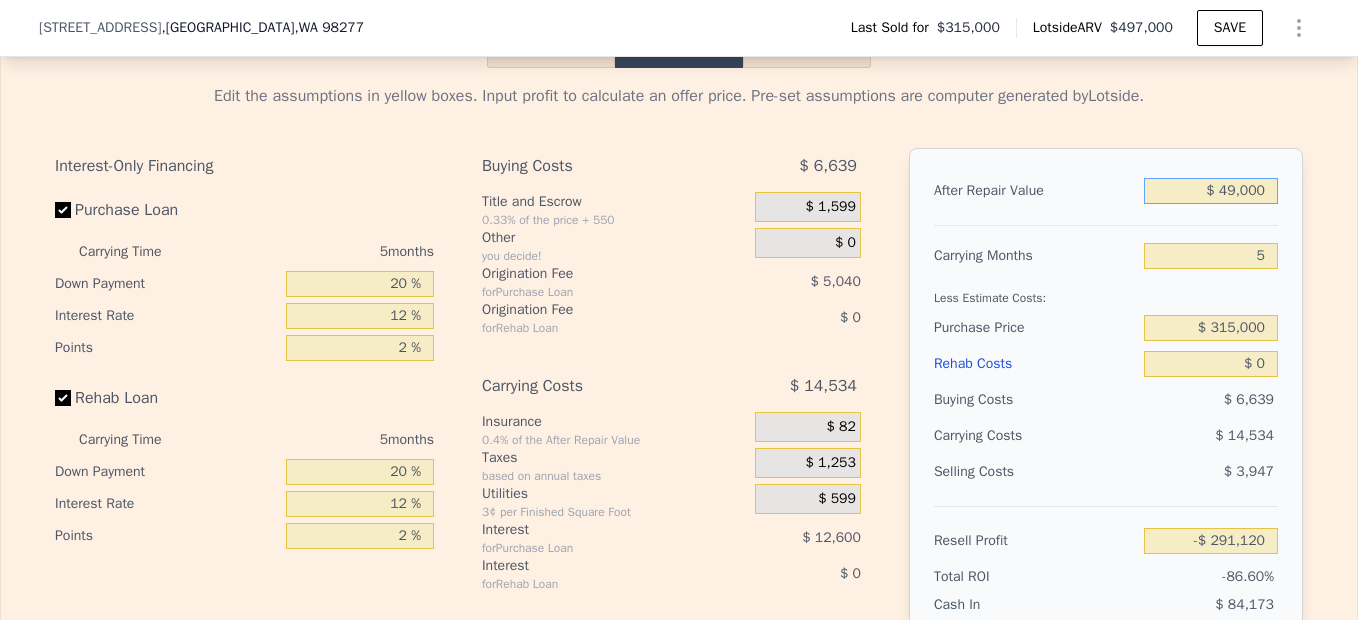 type on "$ 490,000" 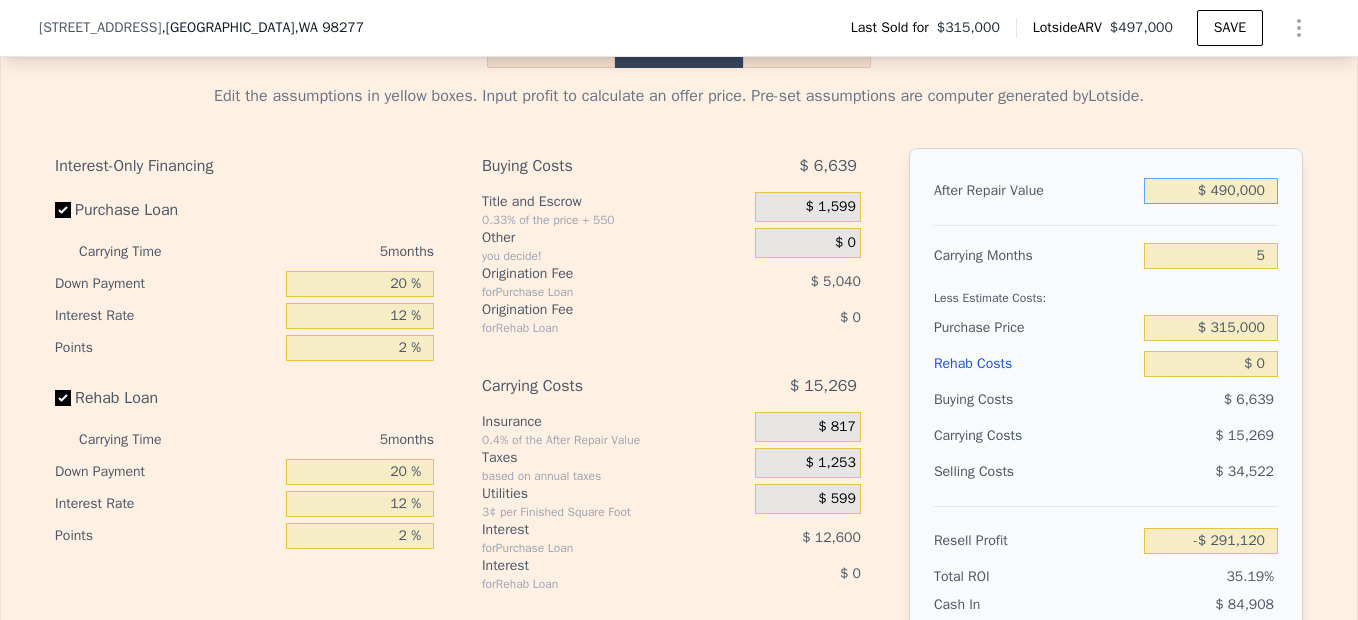 type on "$ 118,570" 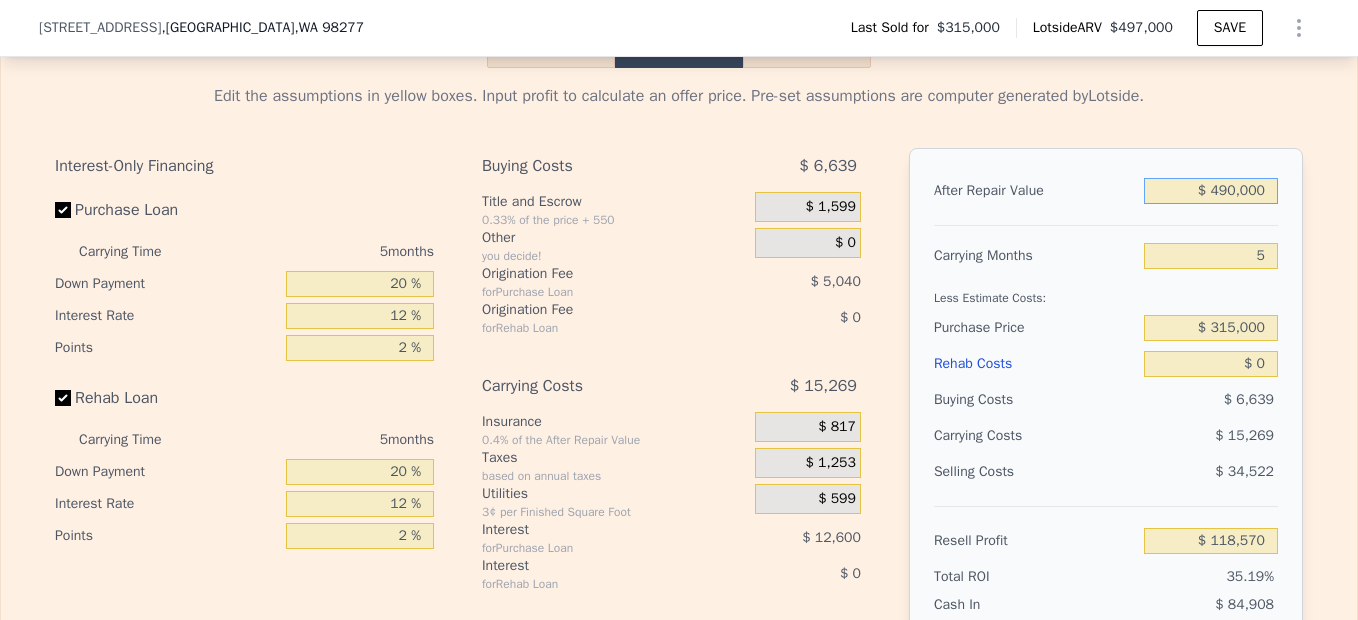 drag, startPoint x: 1200, startPoint y: 216, endPoint x: 1361, endPoint y: 282, distance: 174.00287 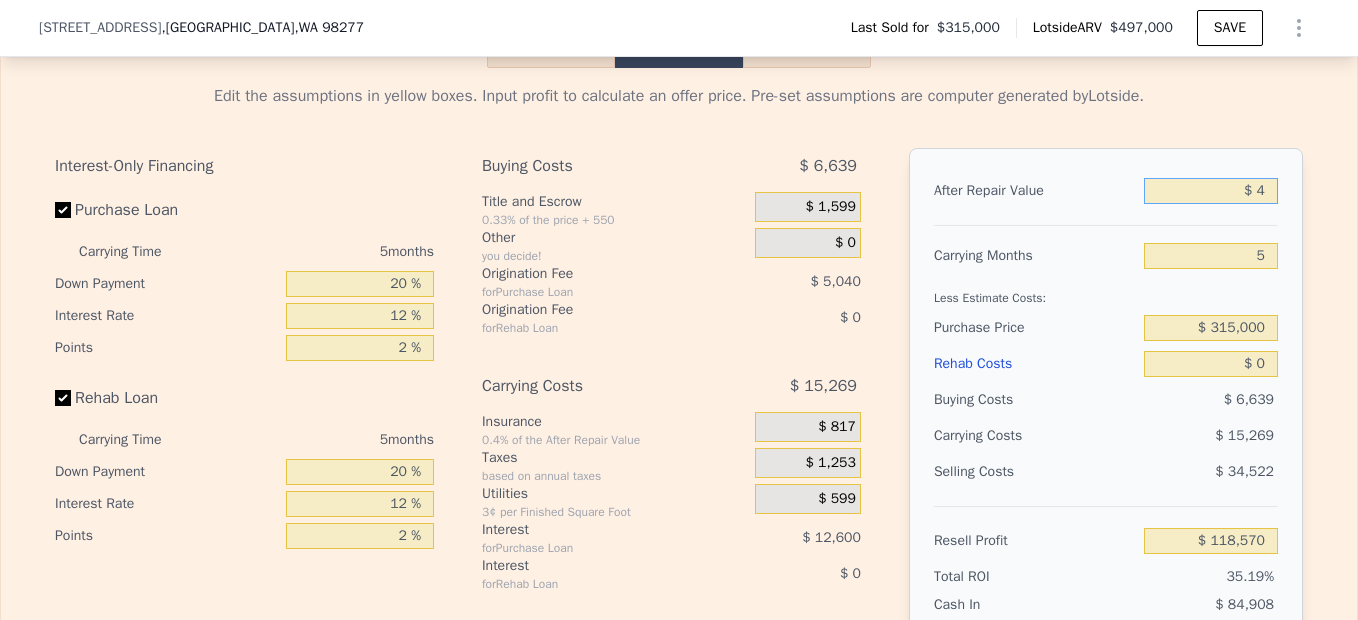 type on "$ 48" 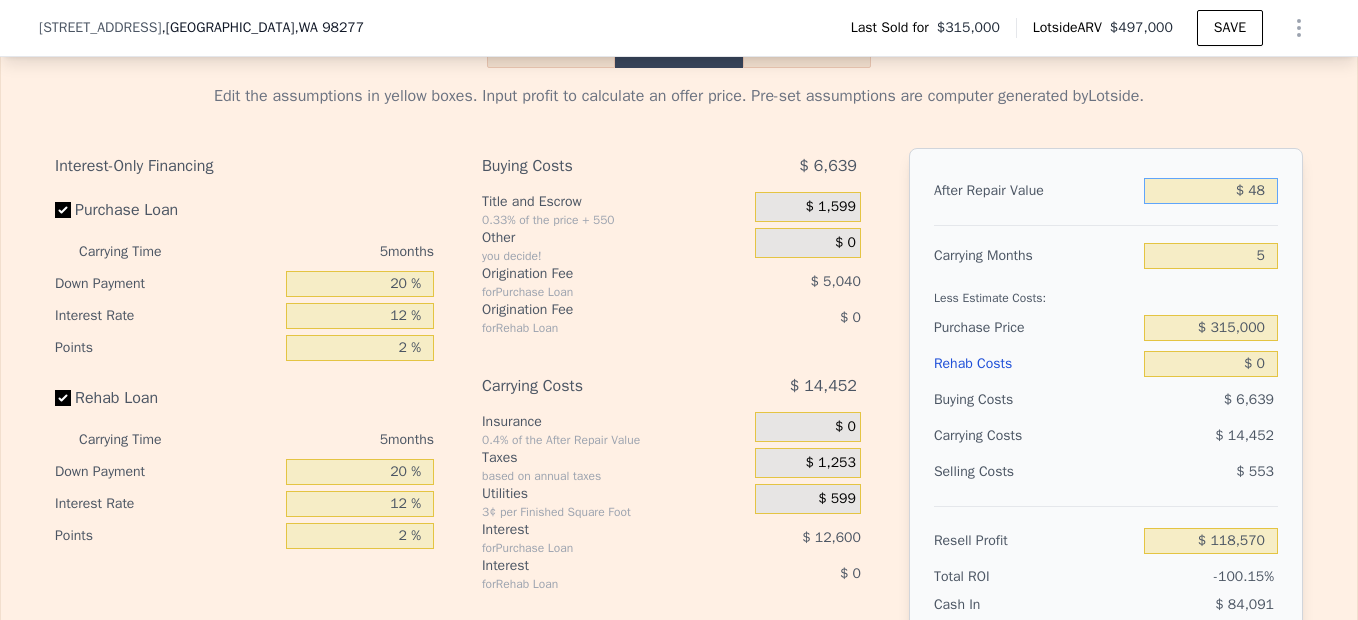 type on "-$ 336,596" 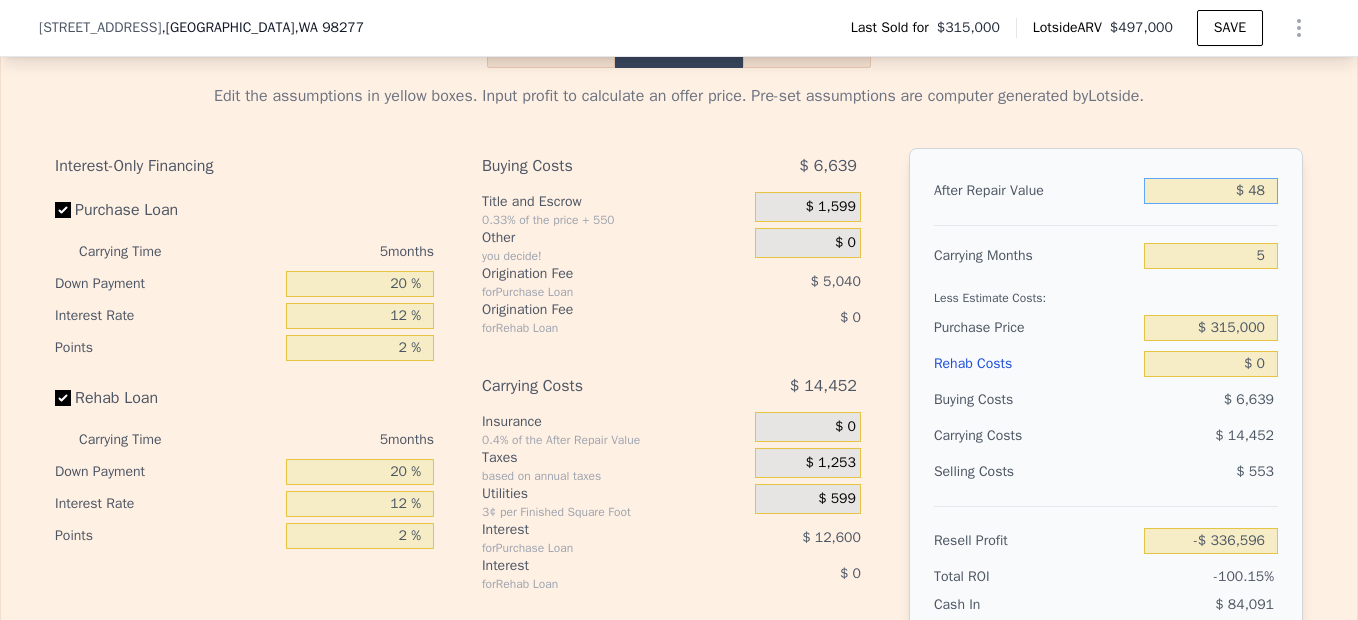 type on "$ 480" 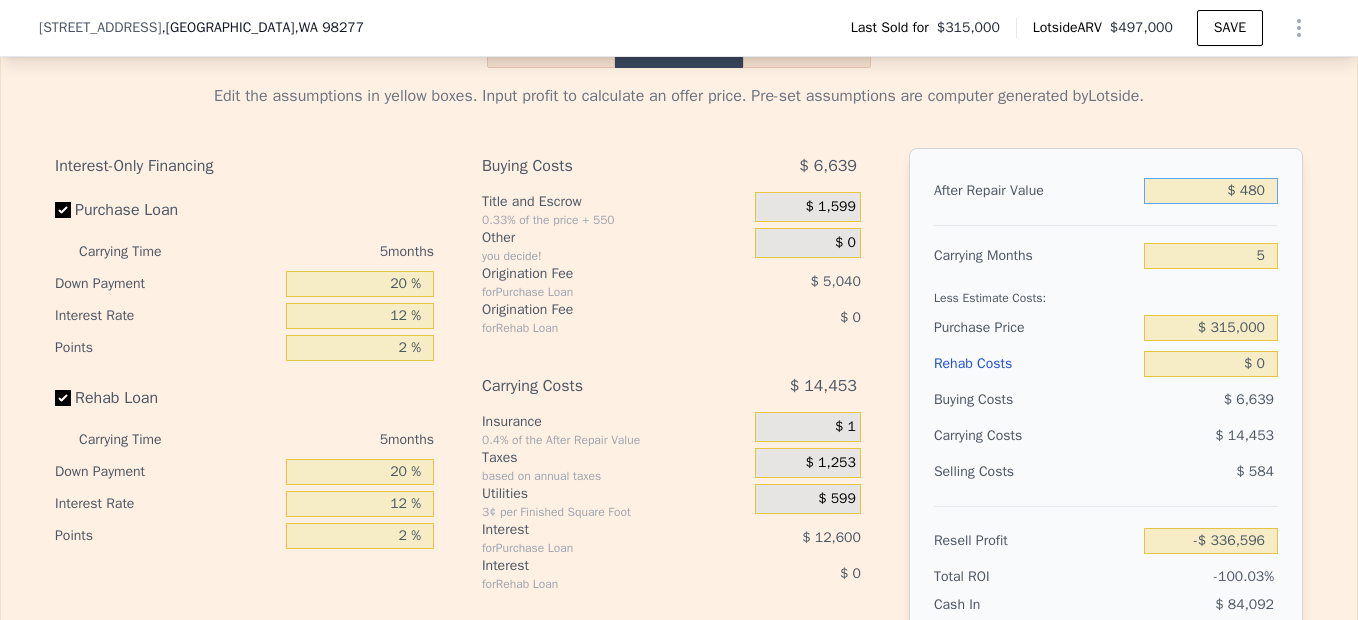 type on "-$ 336,196" 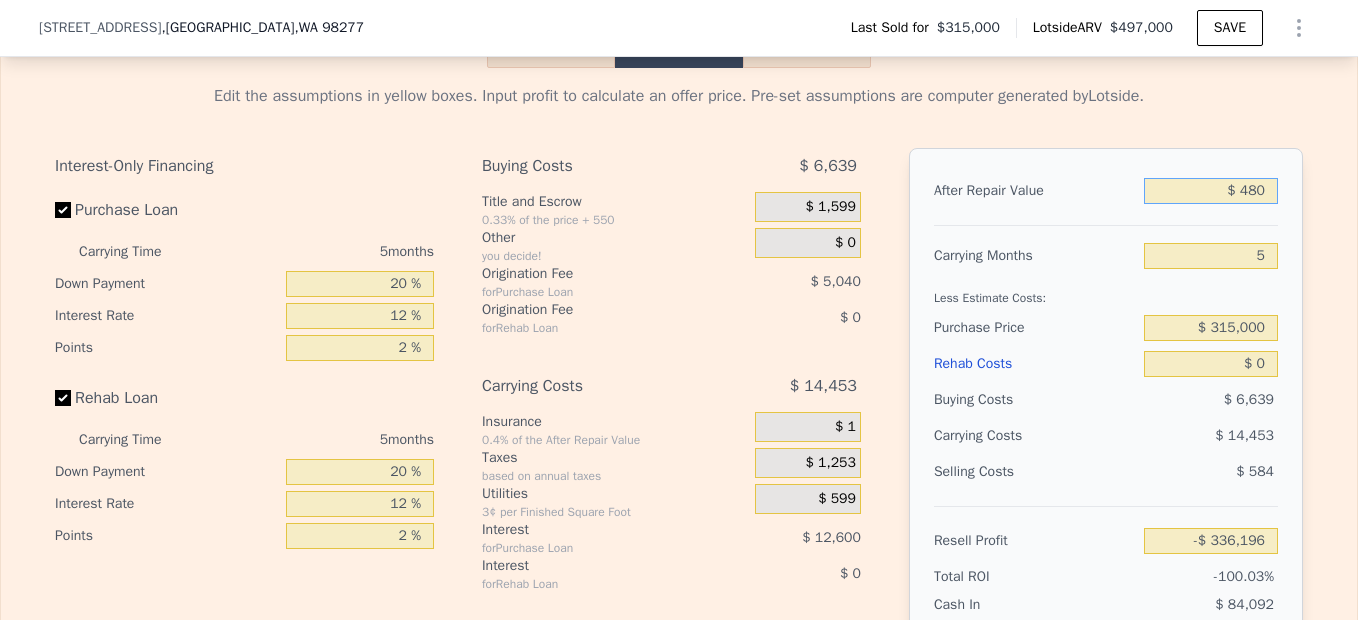 type on "$ 4,800" 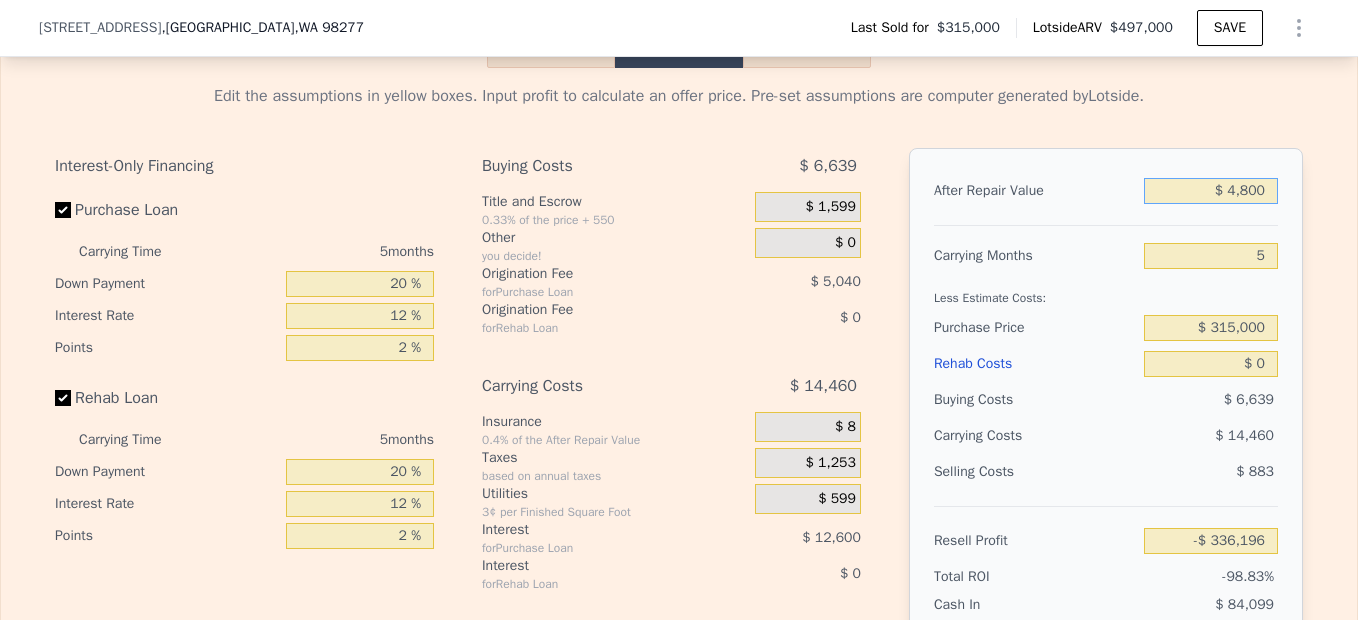 type on "-$ 332,182" 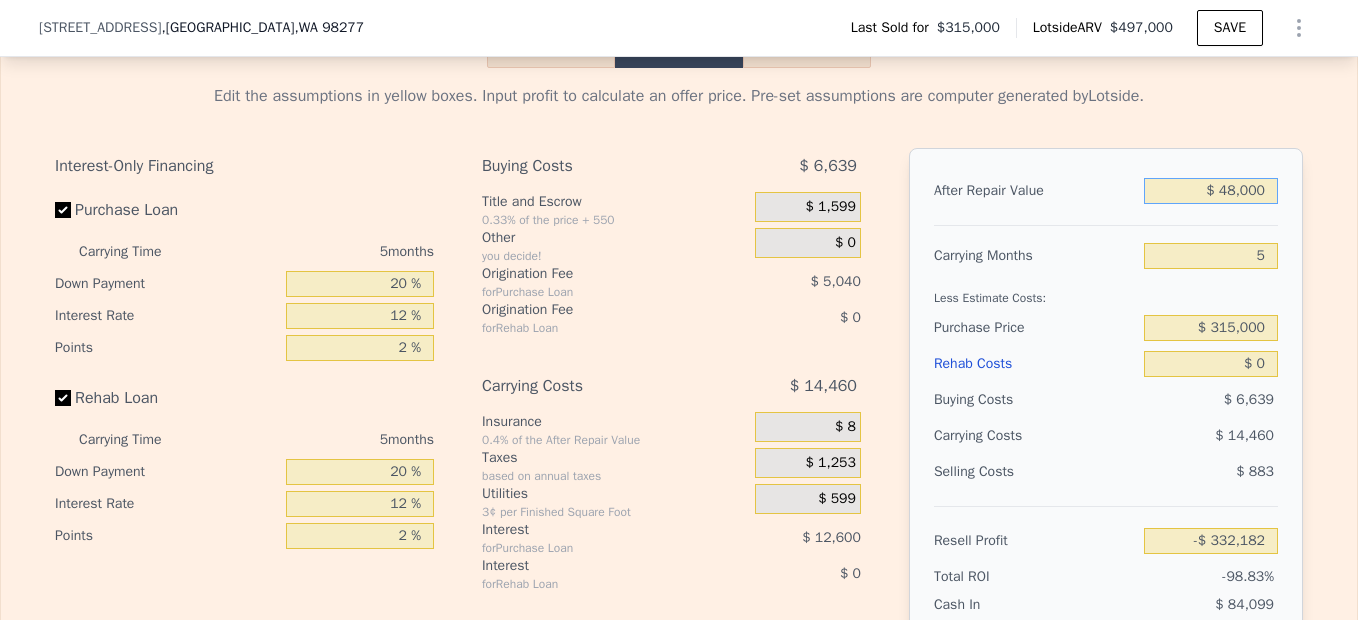 type on "$ 480,000" 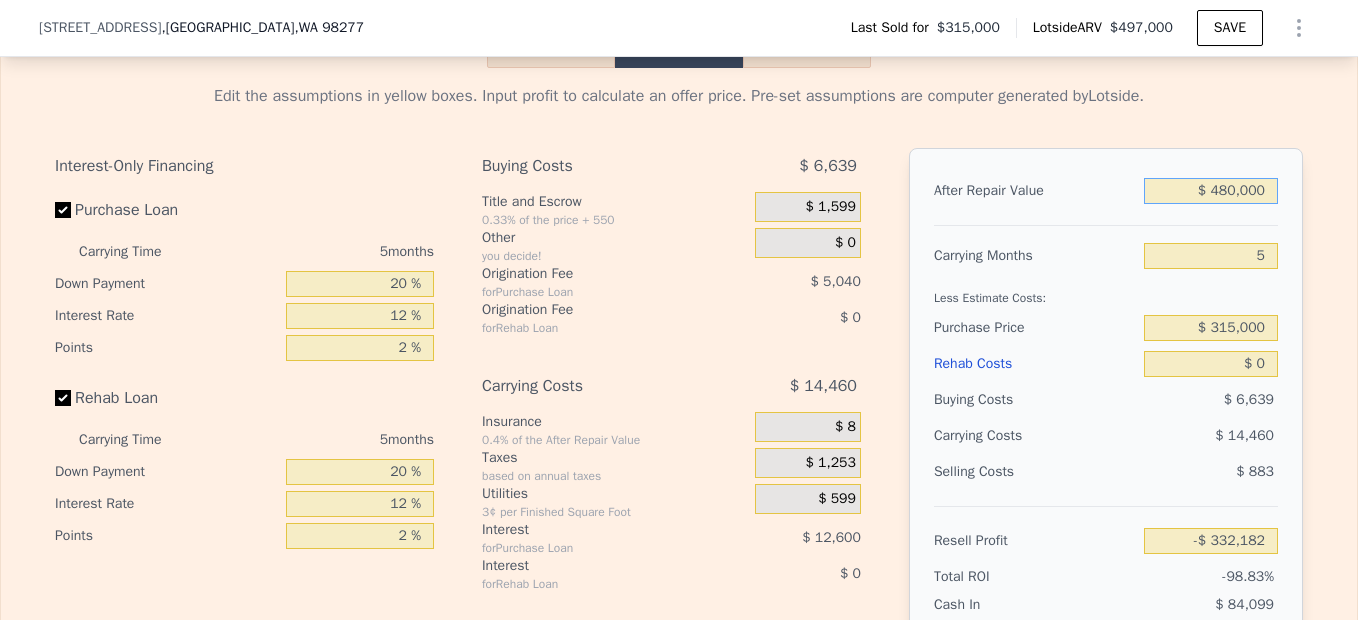 type on "$ 109,281" 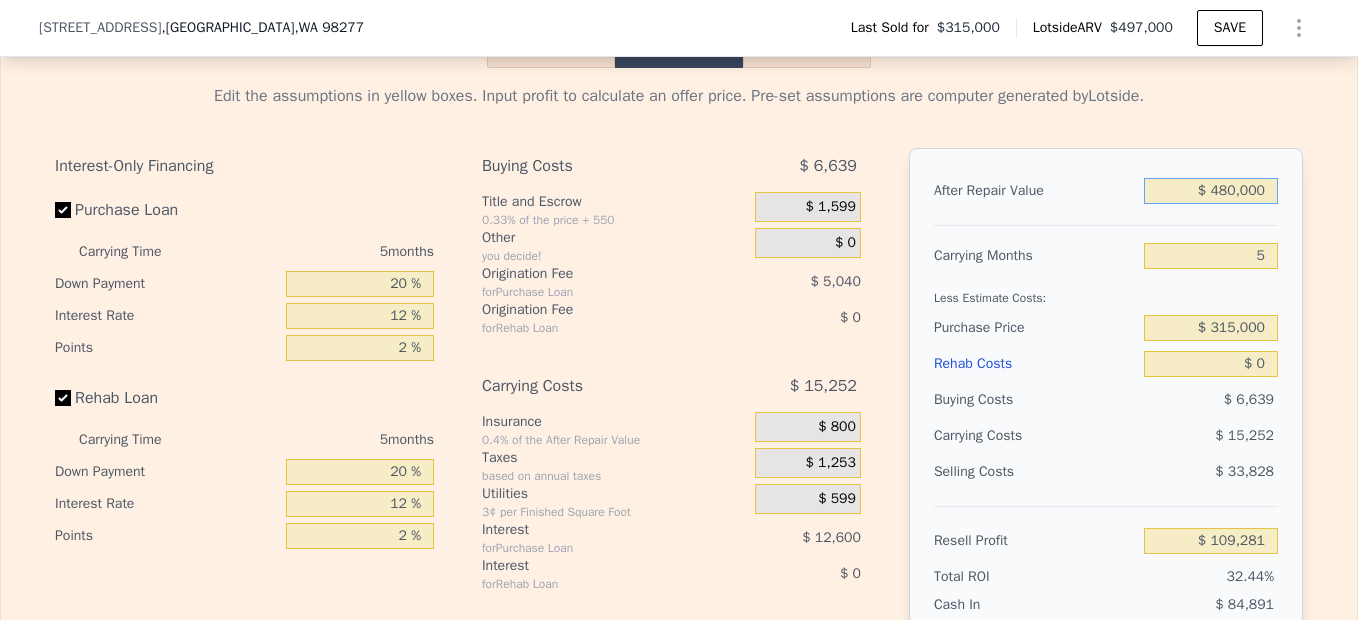 type on "$ 480,000" 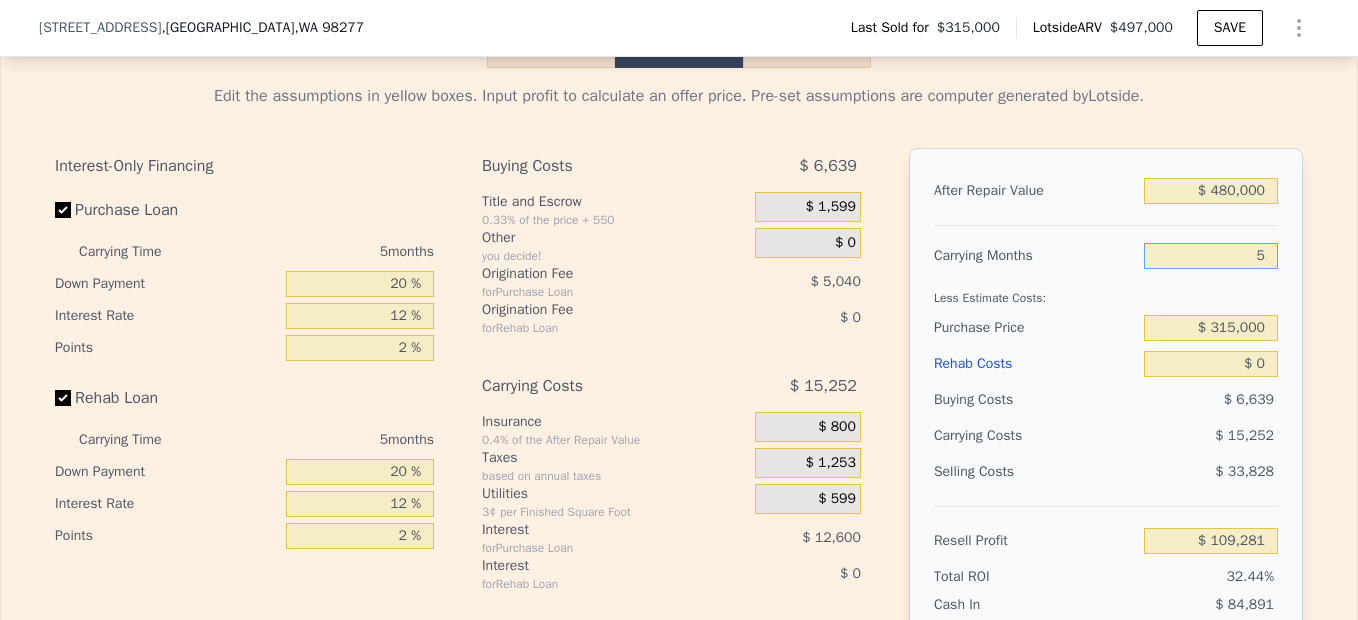 click on "5" at bounding box center (1211, 256) 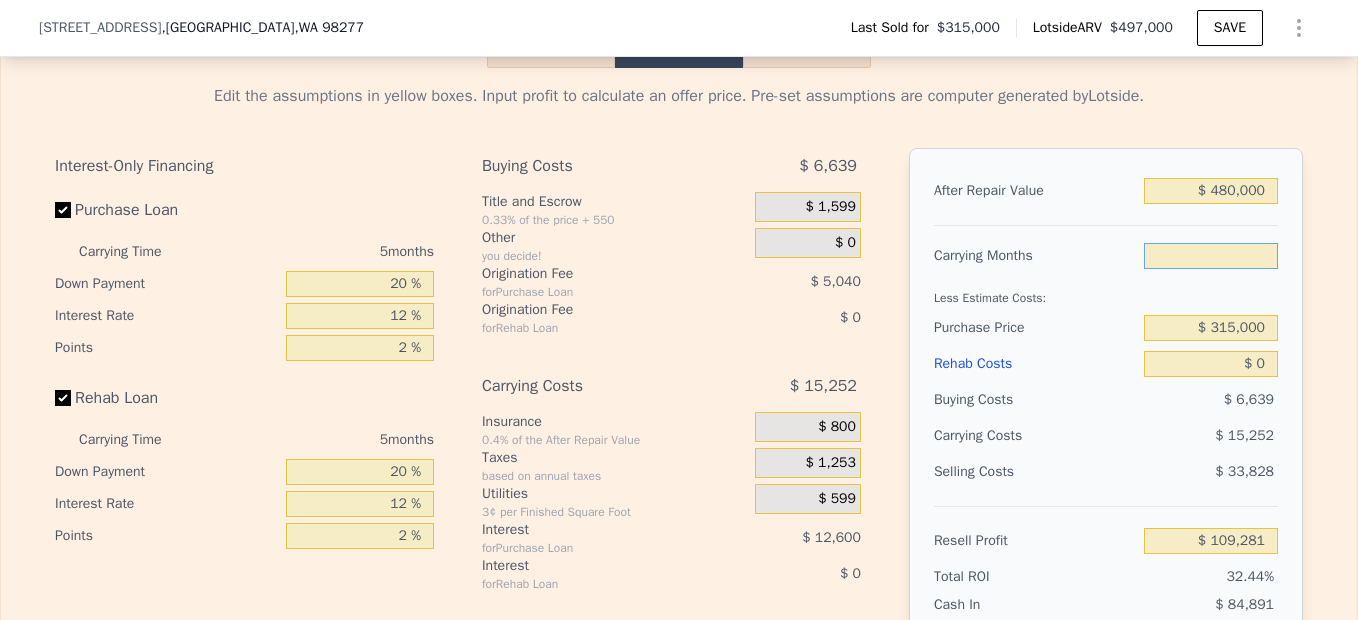type on "6" 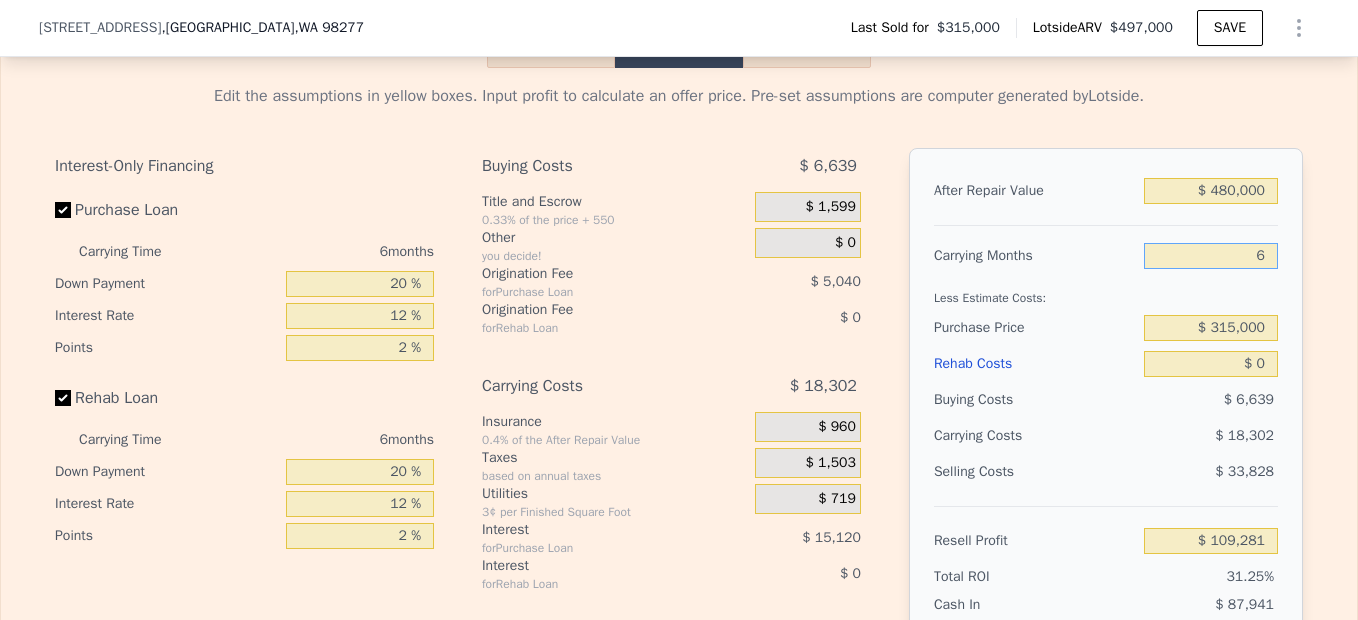 type on "$ 106,231" 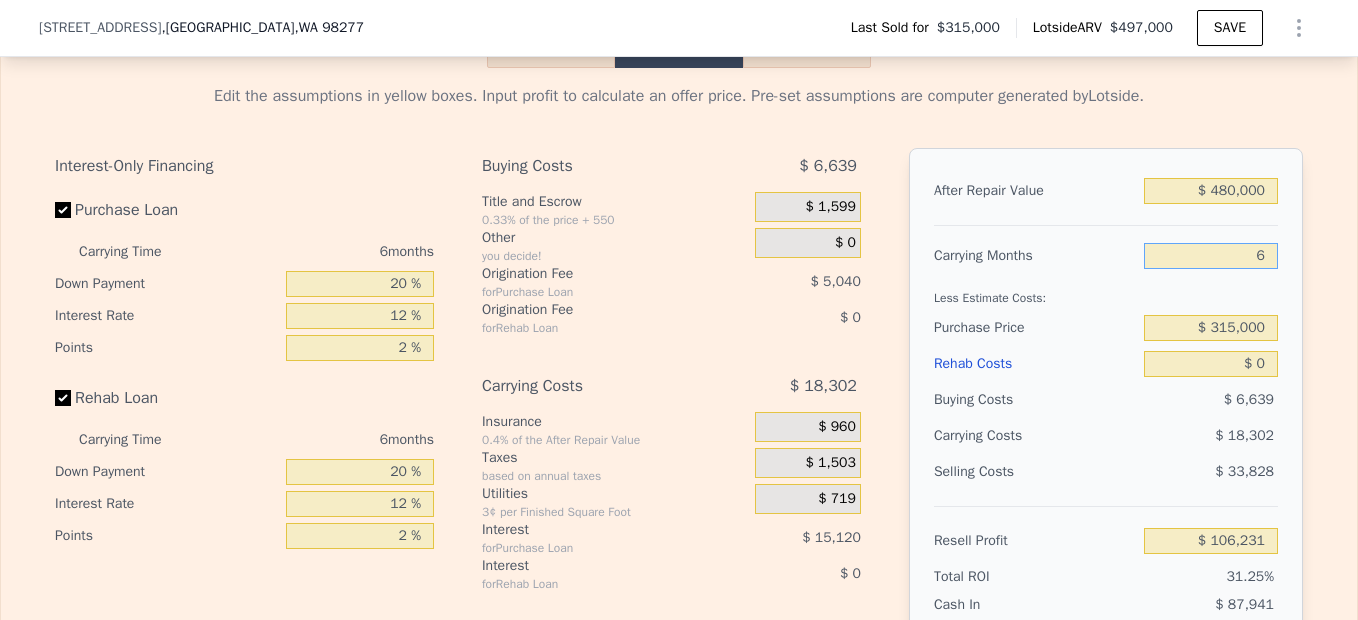 type on "6" 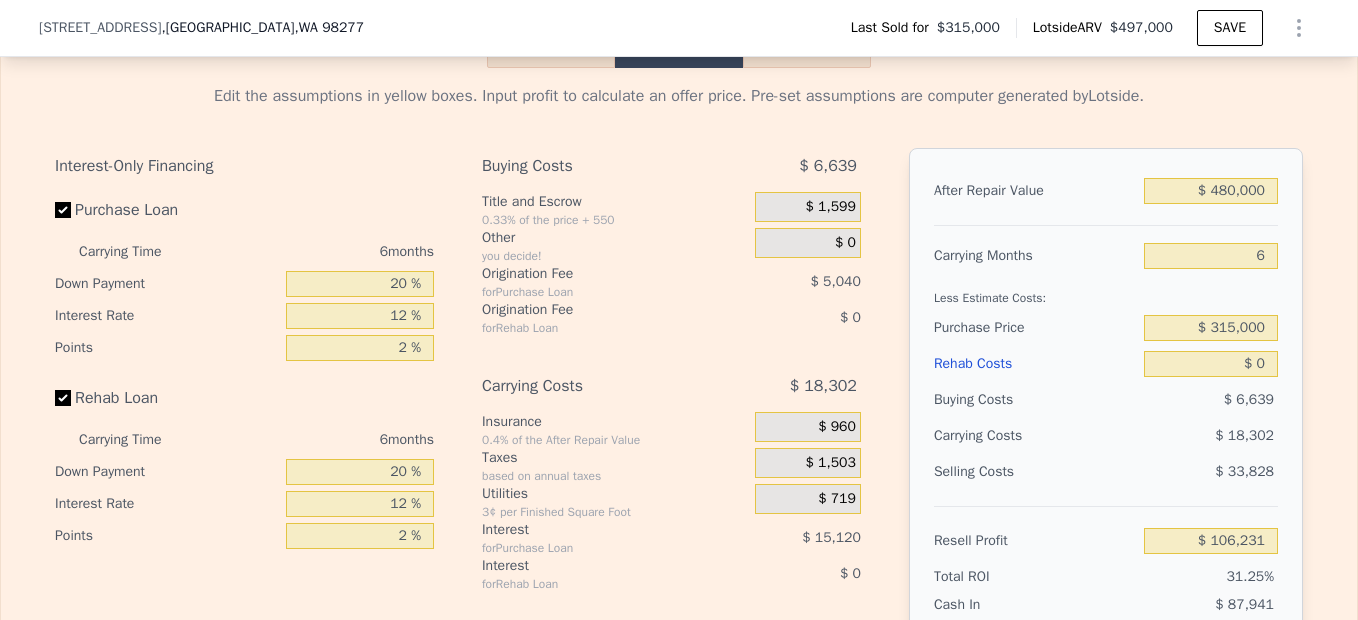 click on "Rehab Costs" at bounding box center (1035, 364) 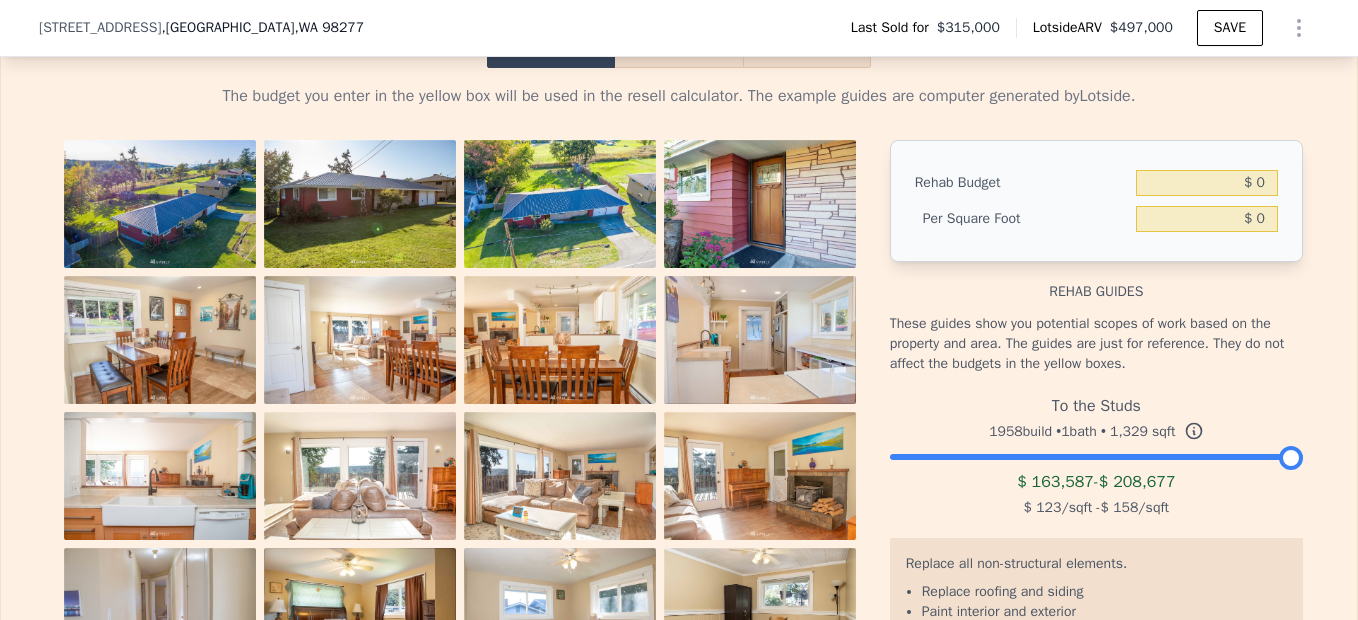 click on "Resell" at bounding box center (678, 47) 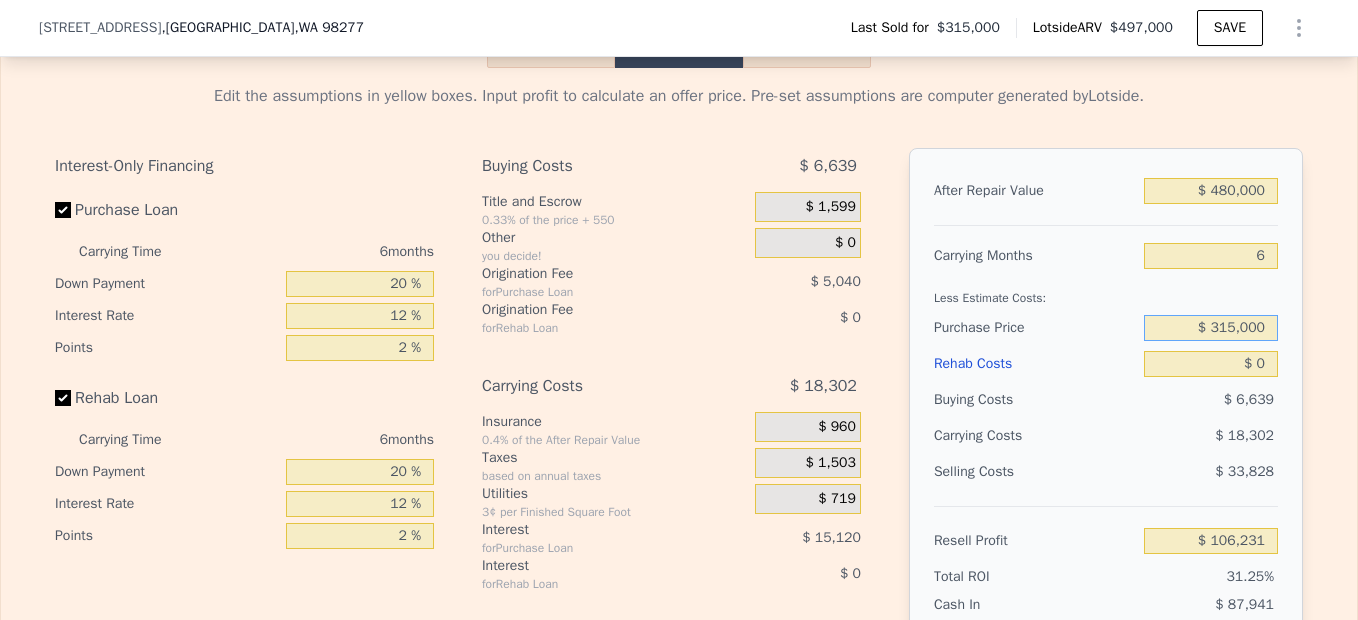drag, startPoint x: 1192, startPoint y: 362, endPoint x: 1357, endPoint y: 391, distance: 167.5291 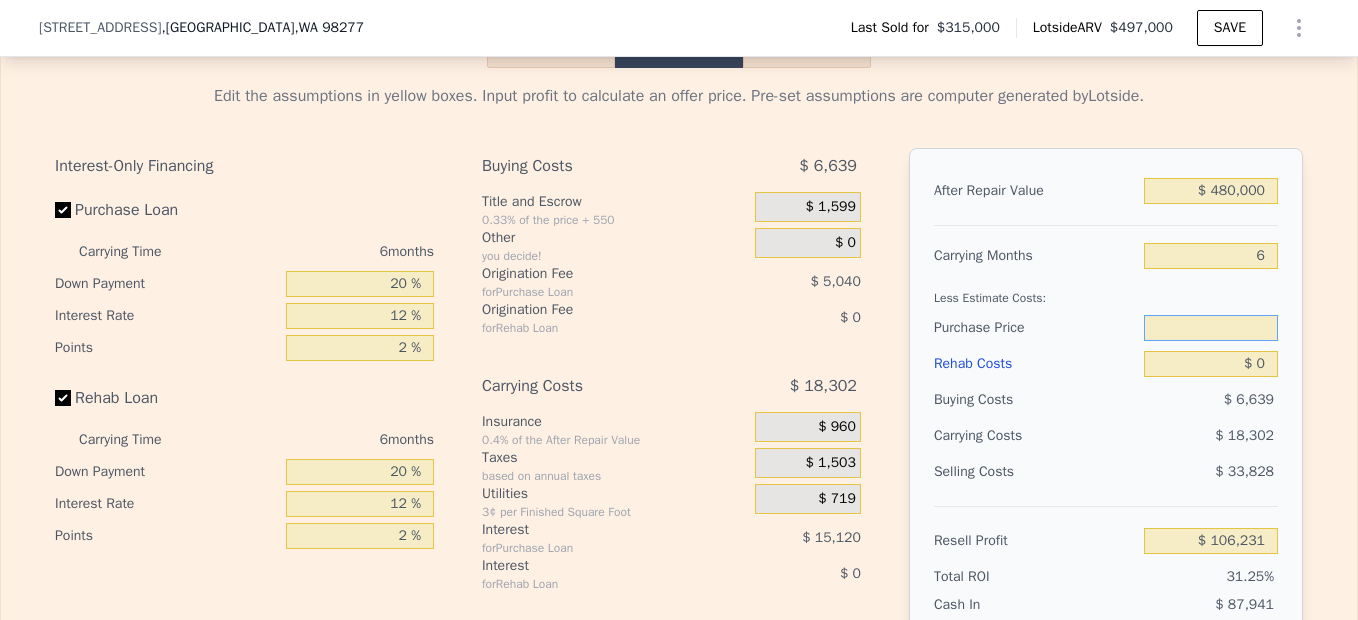 type 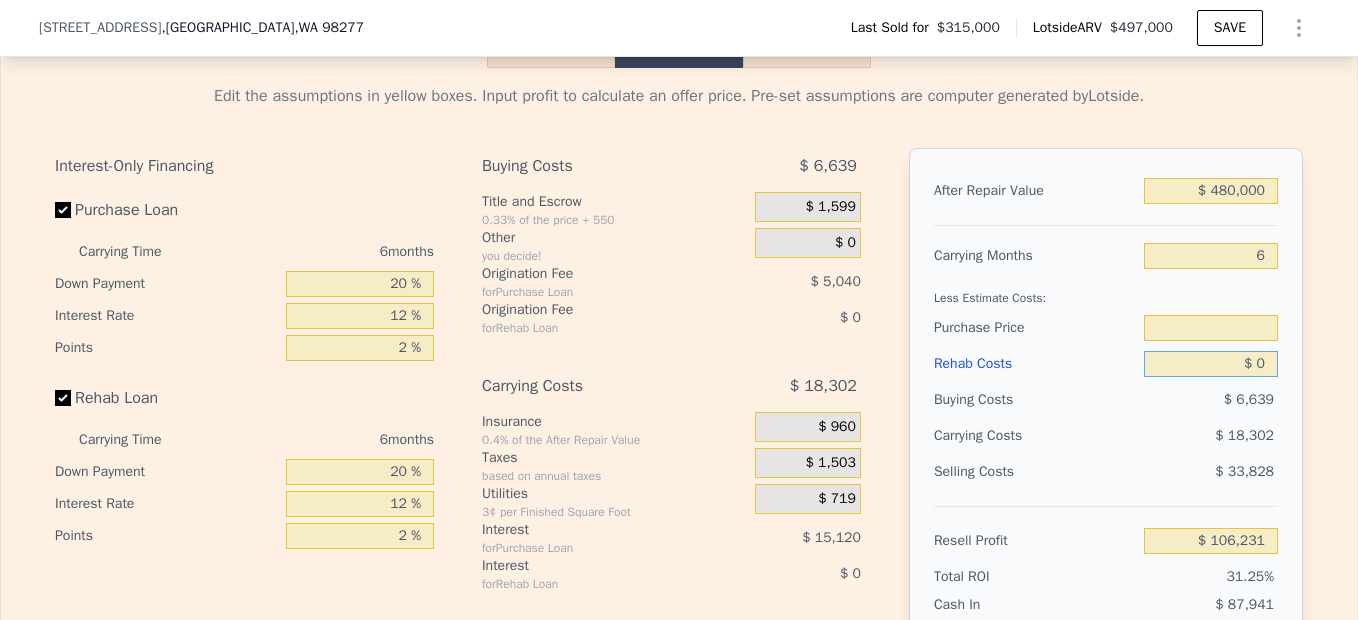 drag, startPoint x: 1237, startPoint y: 391, endPoint x: 1330, endPoint y: 432, distance: 101.636604 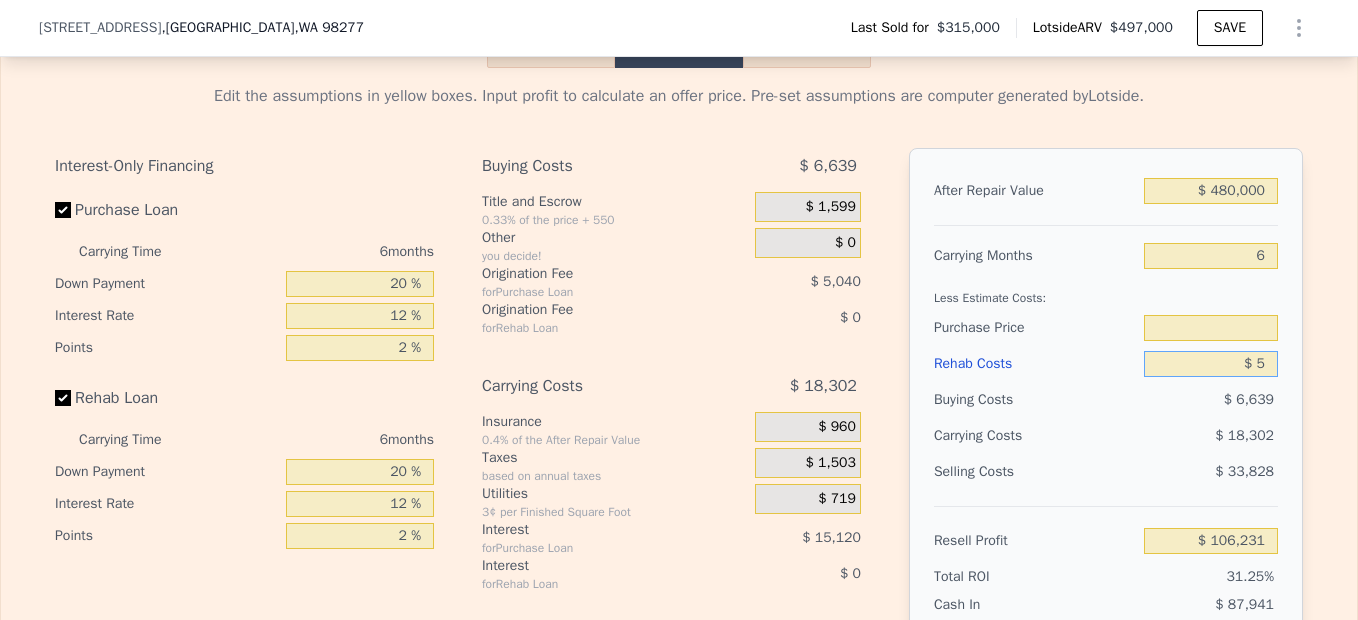 type on "$ 315,000" 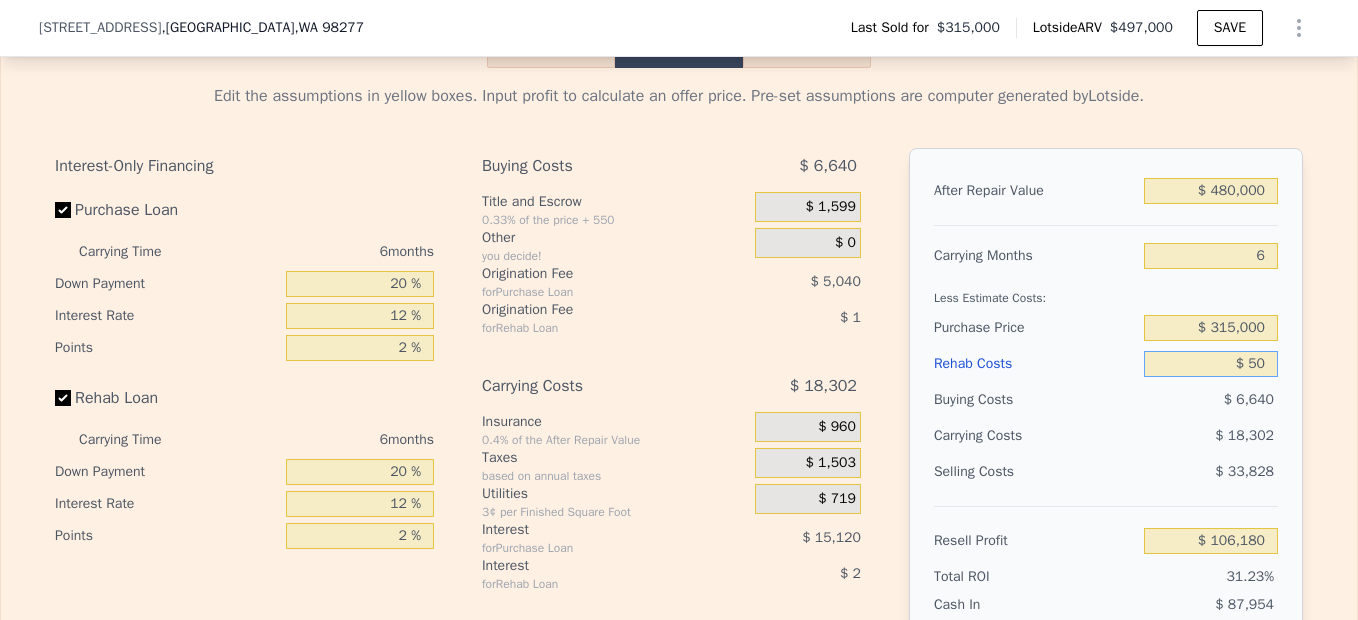 type on "$ 106,180" 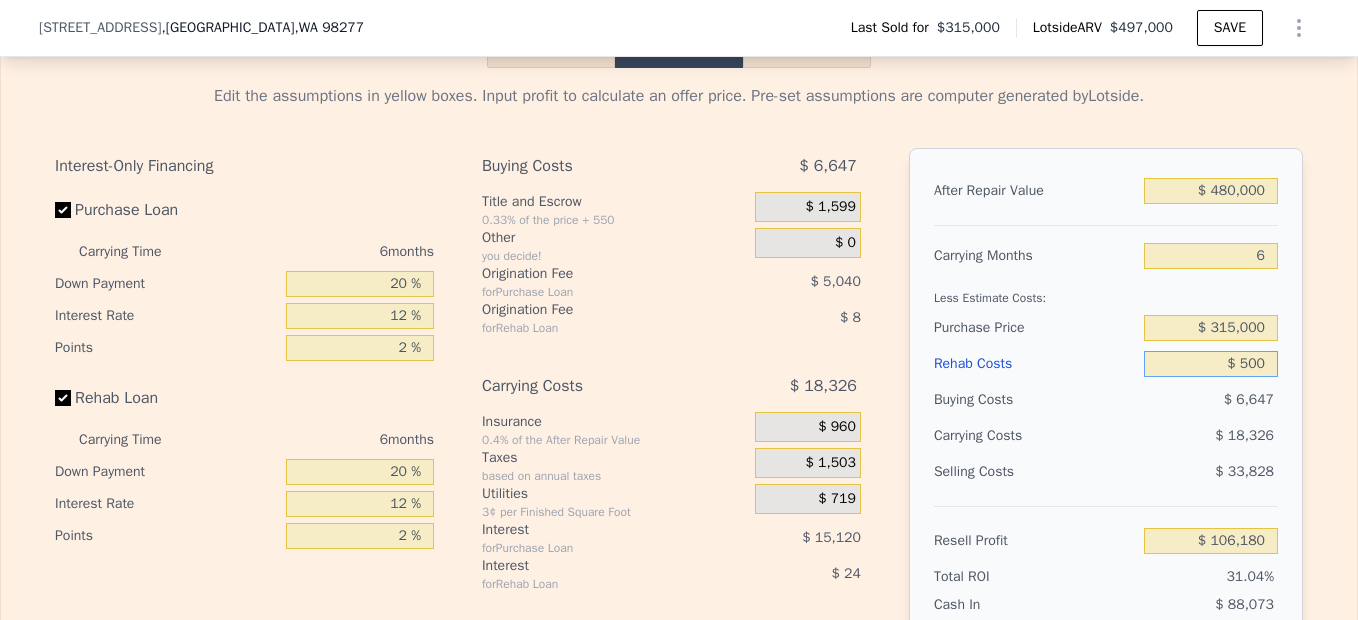 type on "$ 105,699" 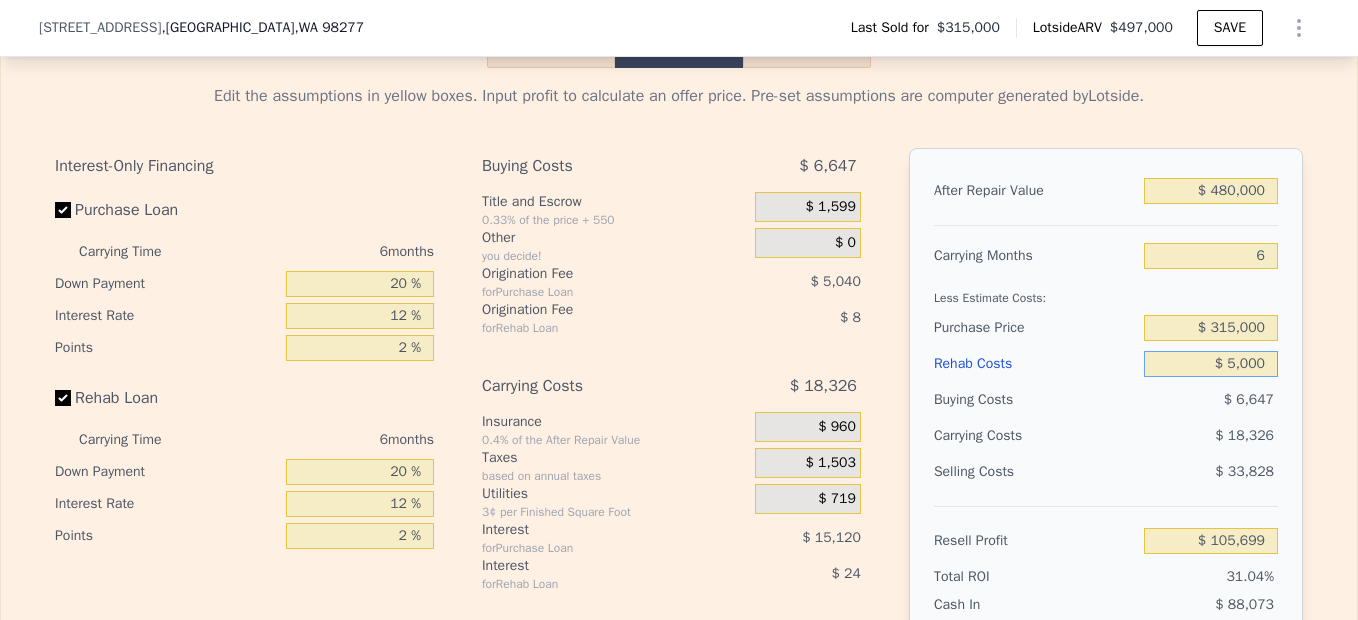 type on "$ 50,000" 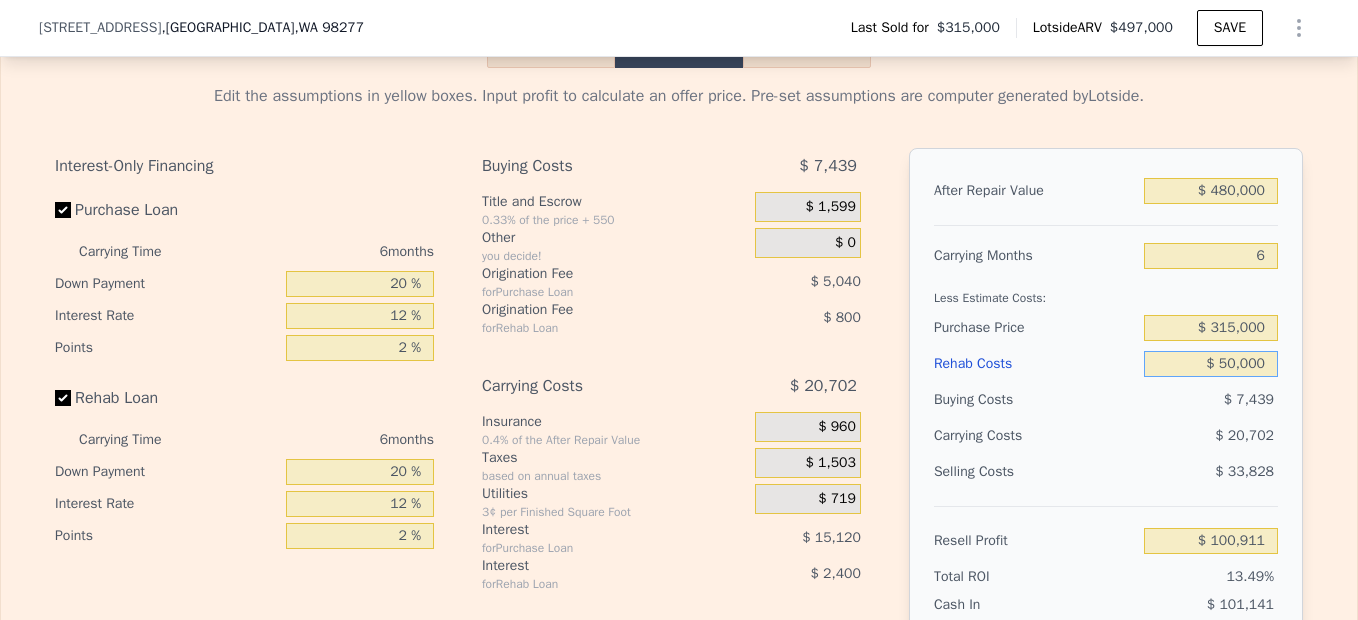 type on "$ 53,031" 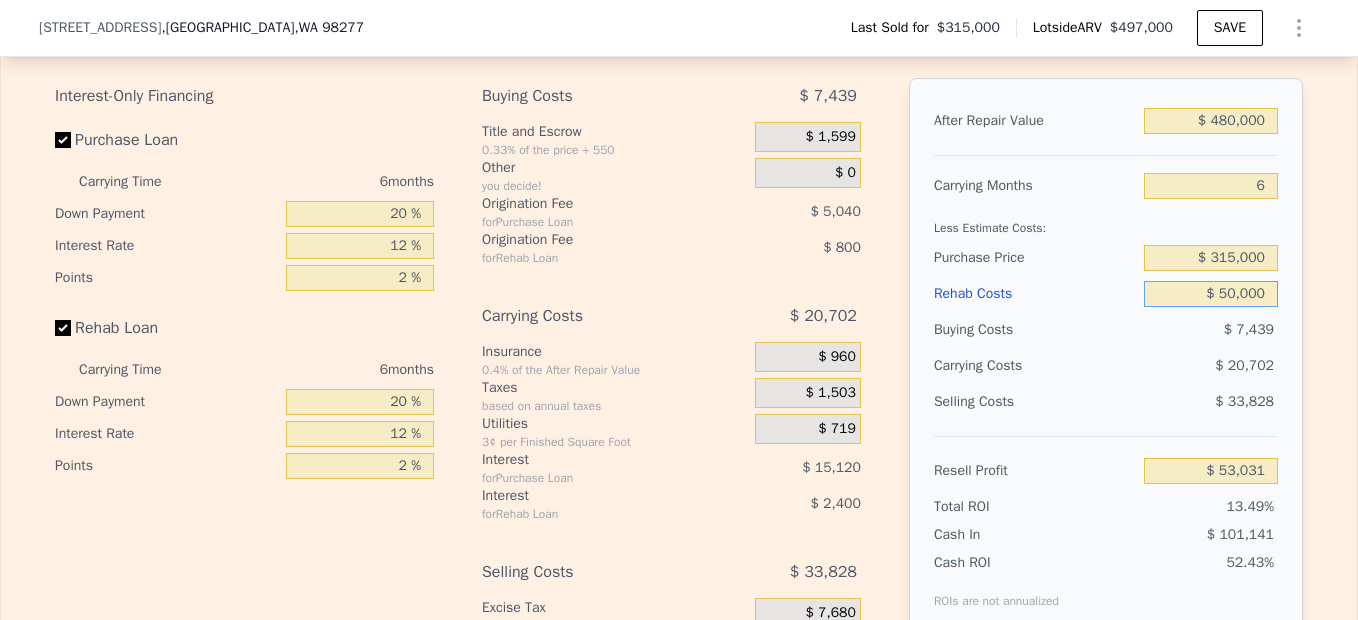 scroll, scrollTop: 2952, scrollLeft: 0, axis: vertical 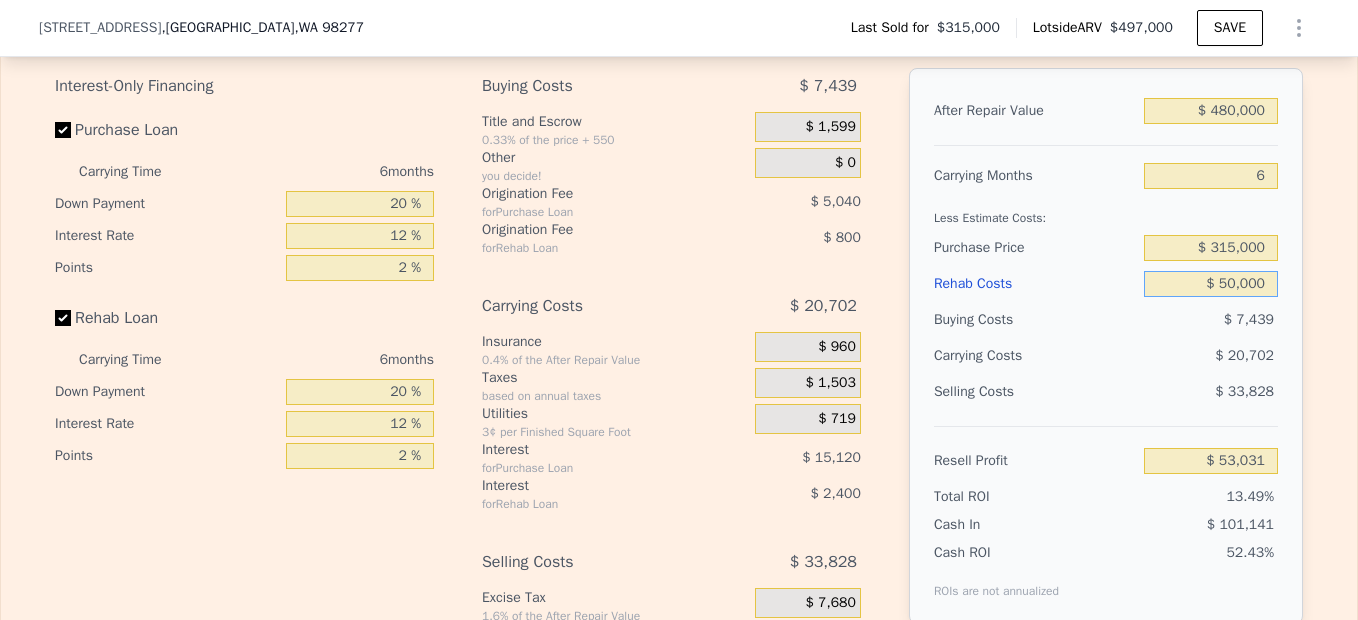 type on "$ 50,000" 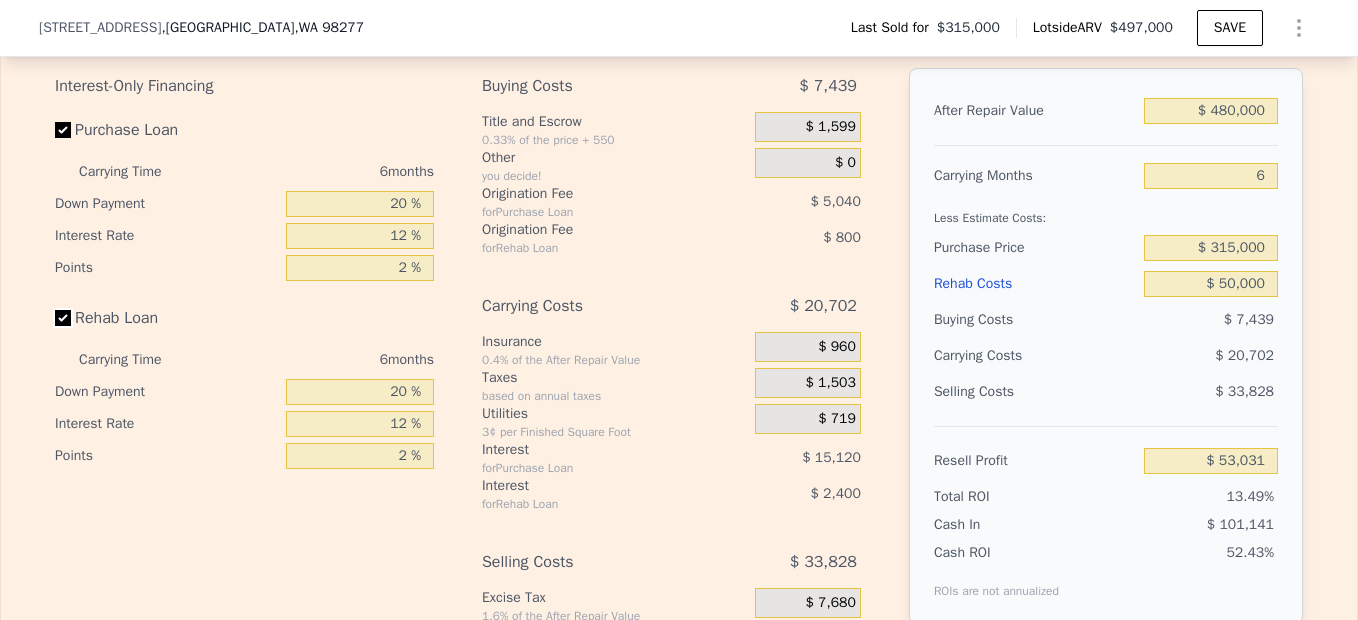 click on "Rehab Loan" at bounding box center (63, 318) 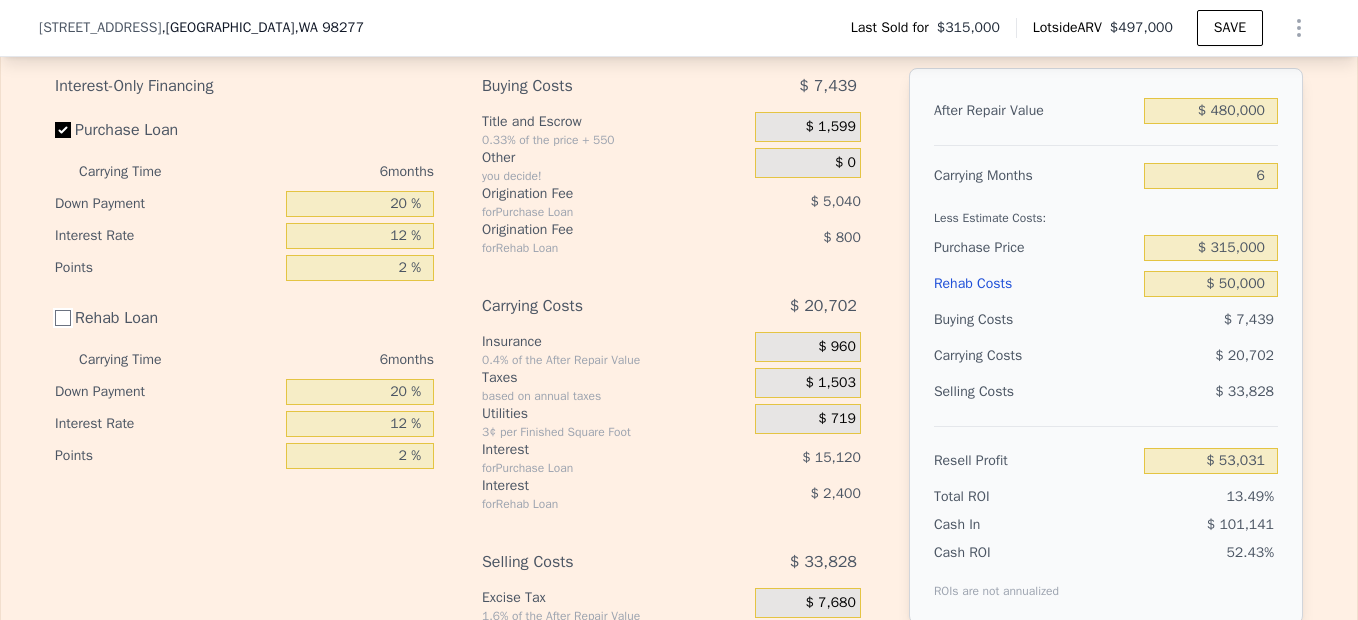checkbox on "false" 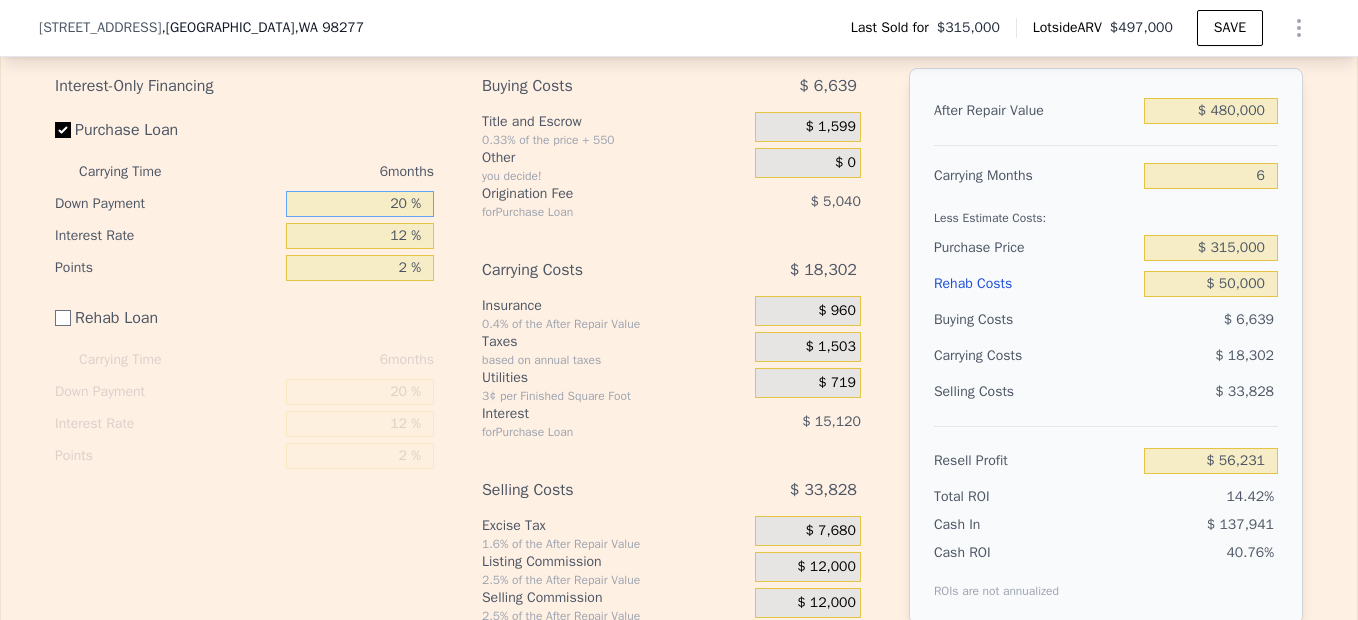 drag, startPoint x: 376, startPoint y: 240, endPoint x: 438, endPoint y: 251, distance: 62.968246 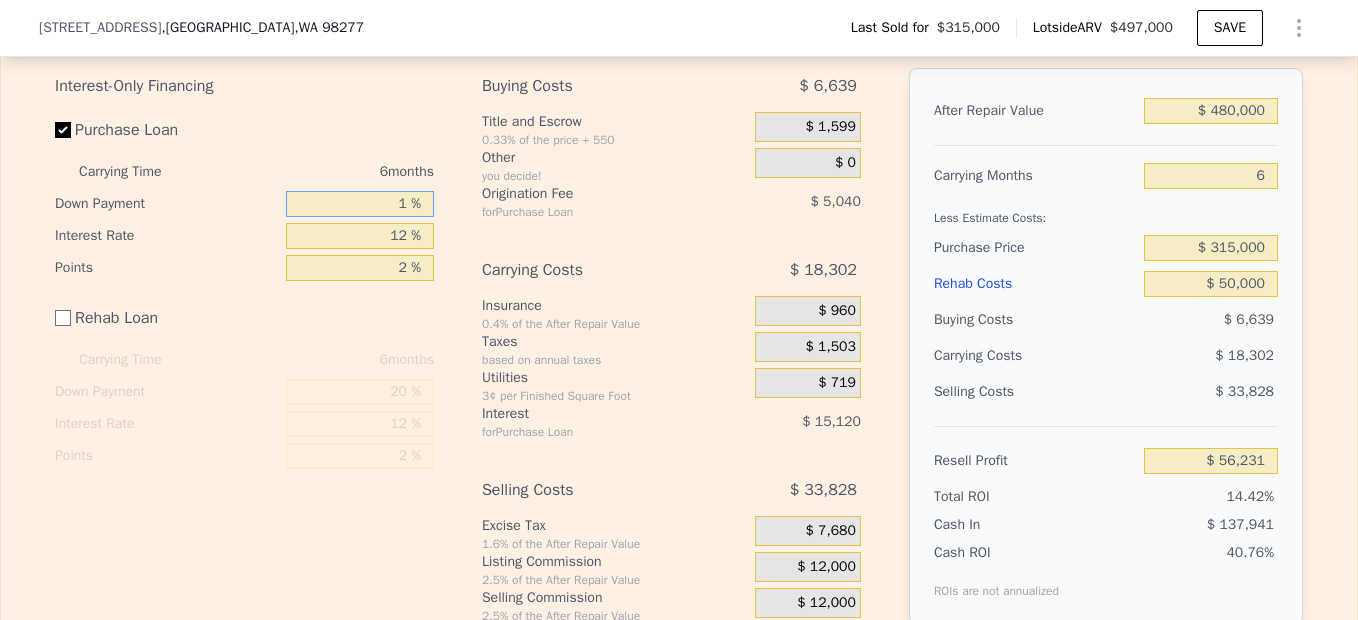 type on "10 %" 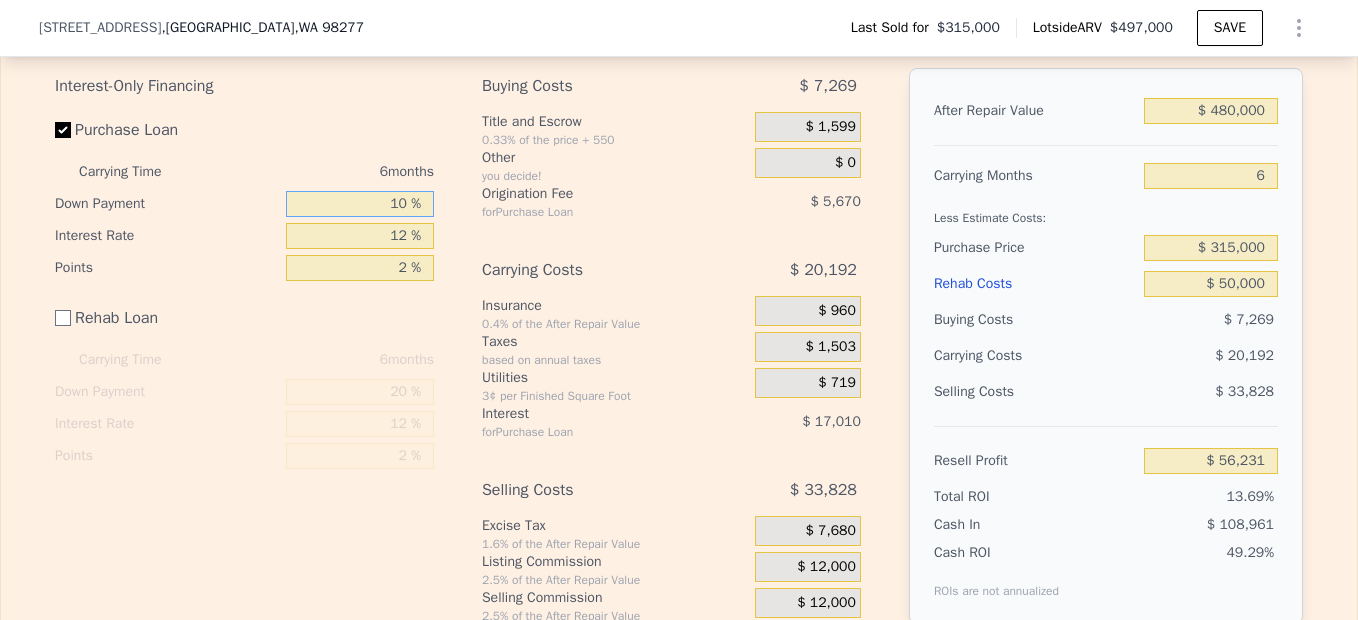 type on "$ 53,711" 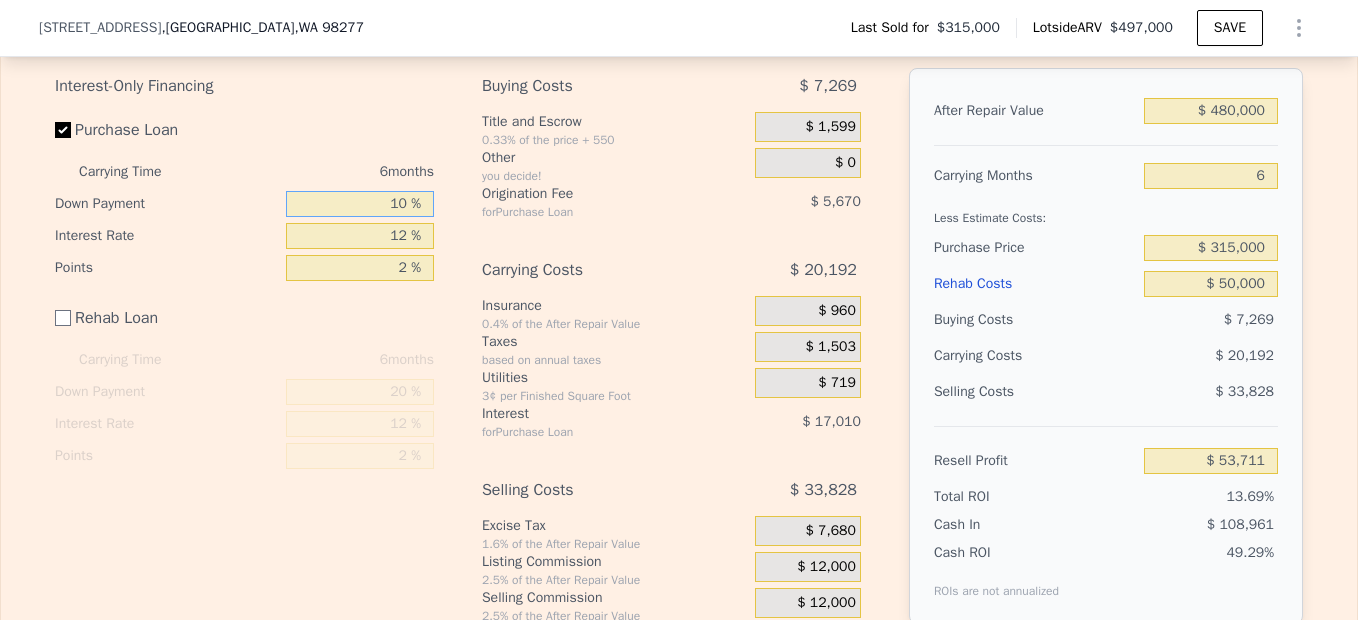 type on "10 %" 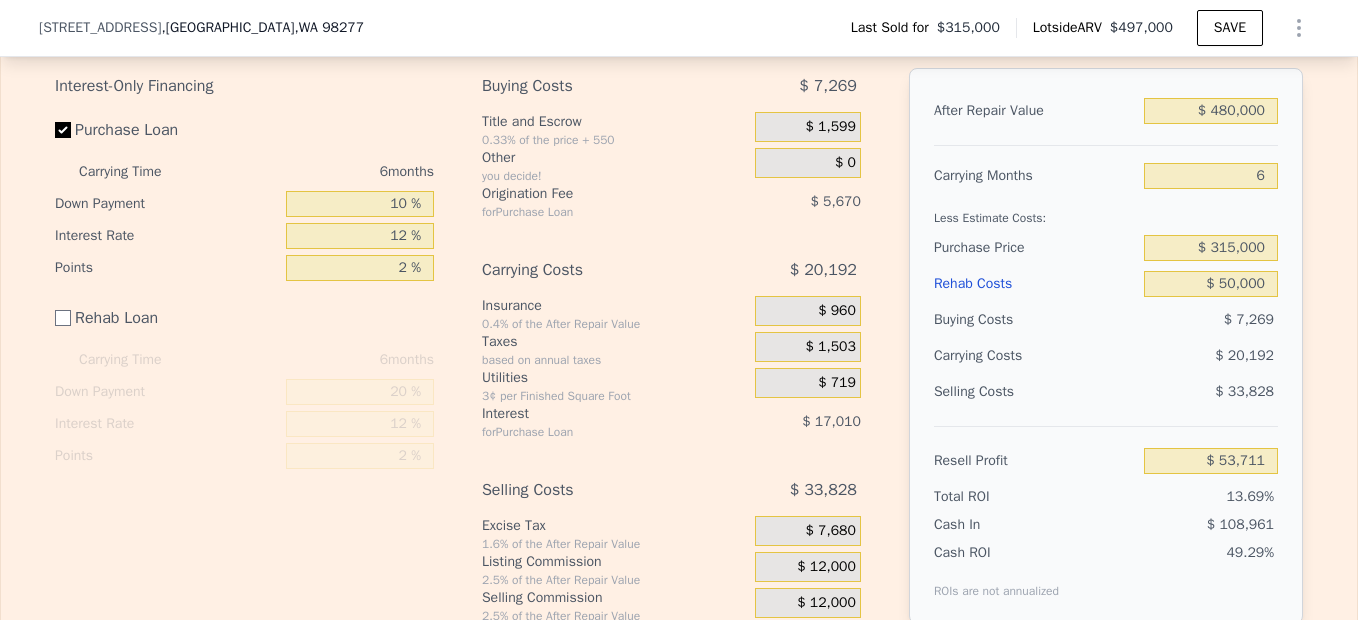 click on "Rehab Loan" at bounding box center [244, 322] 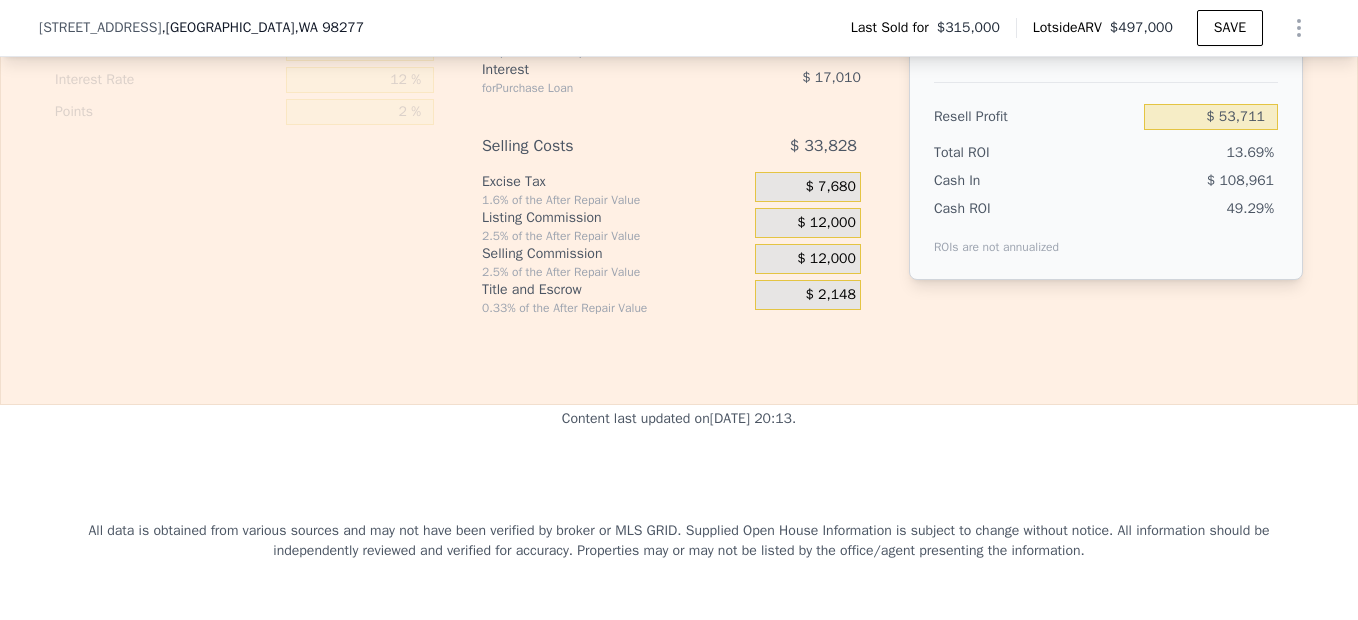 scroll, scrollTop: 3276, scrollLeft: 0, axis: vertical 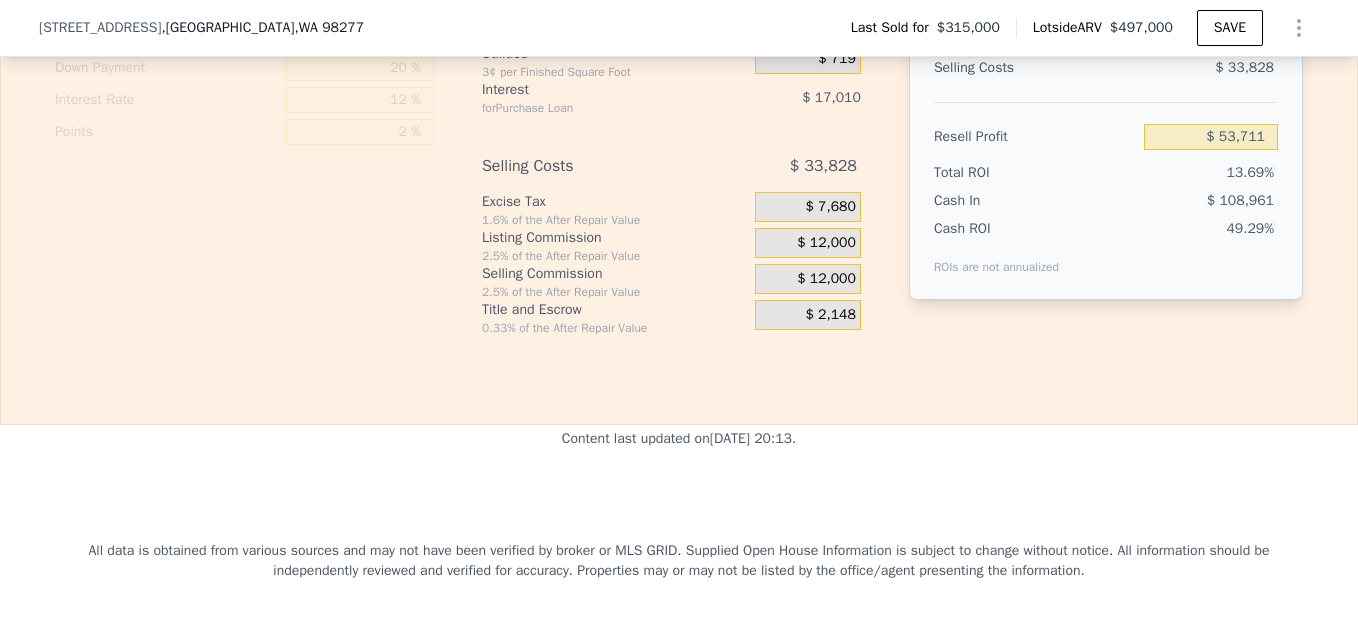 click on "$ 12,000" at bounding box center [826, 279] 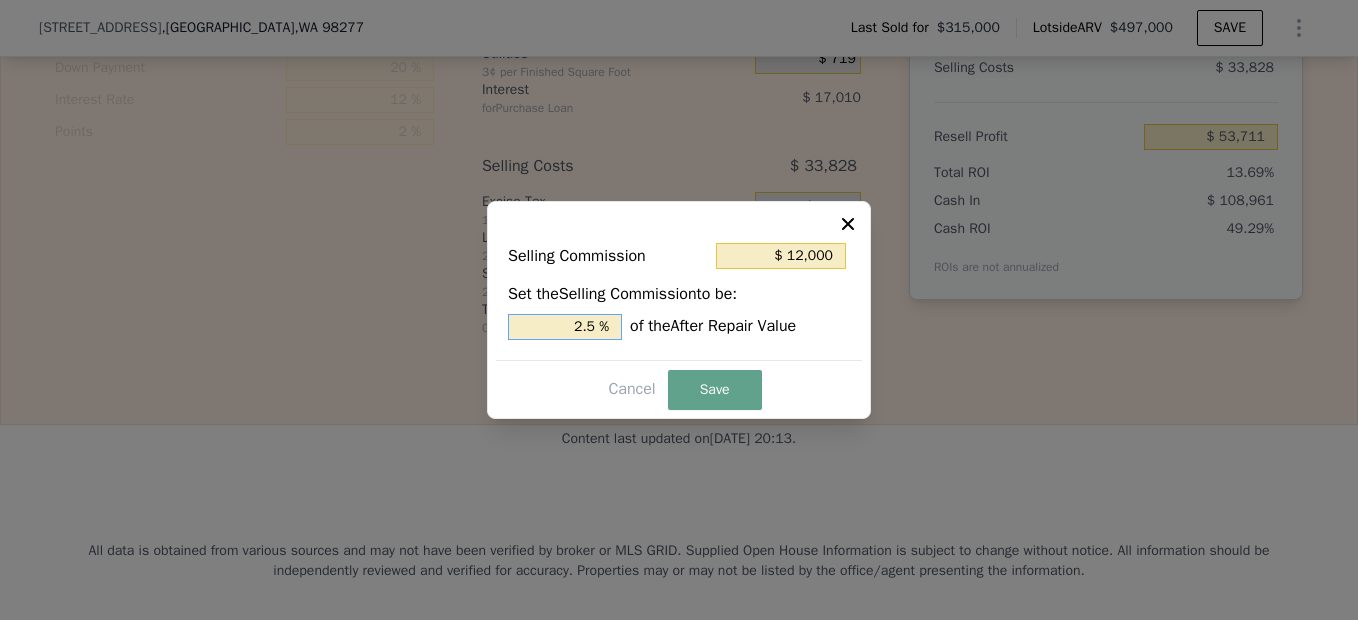 drag, startPoint x: 569, startPoint y: 330, endPoint x: 680, endPoint y: 366, distance: 116.6919 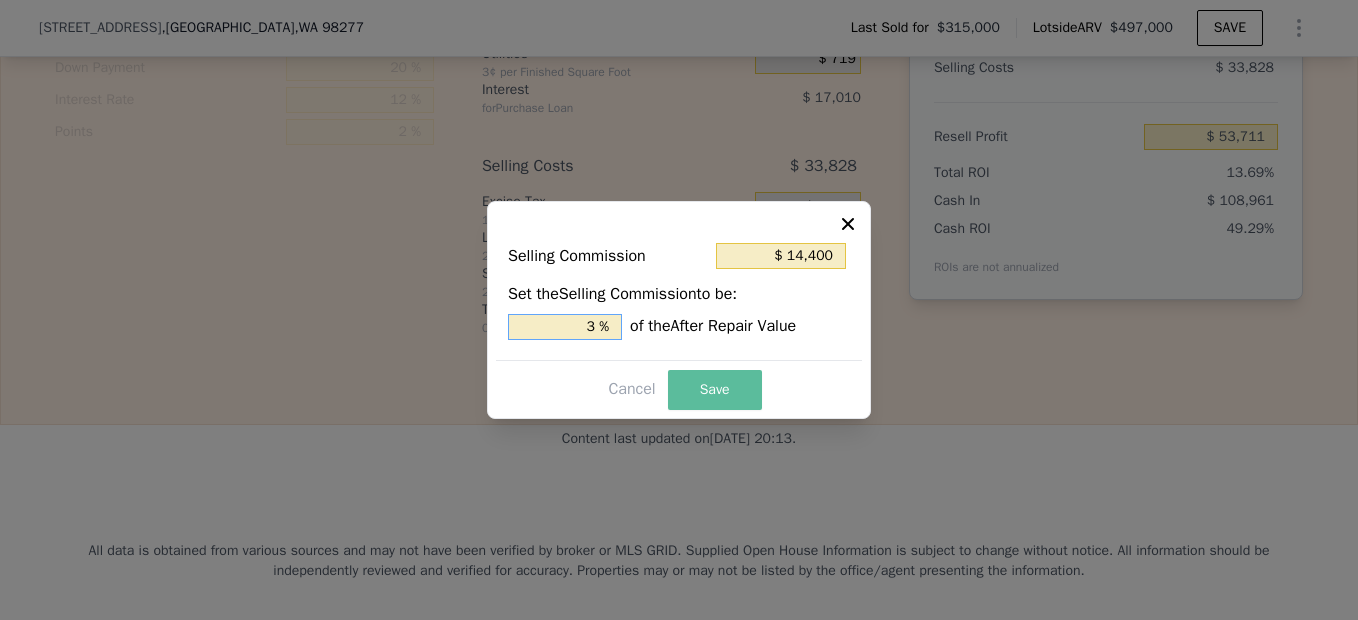 type on "3 %" 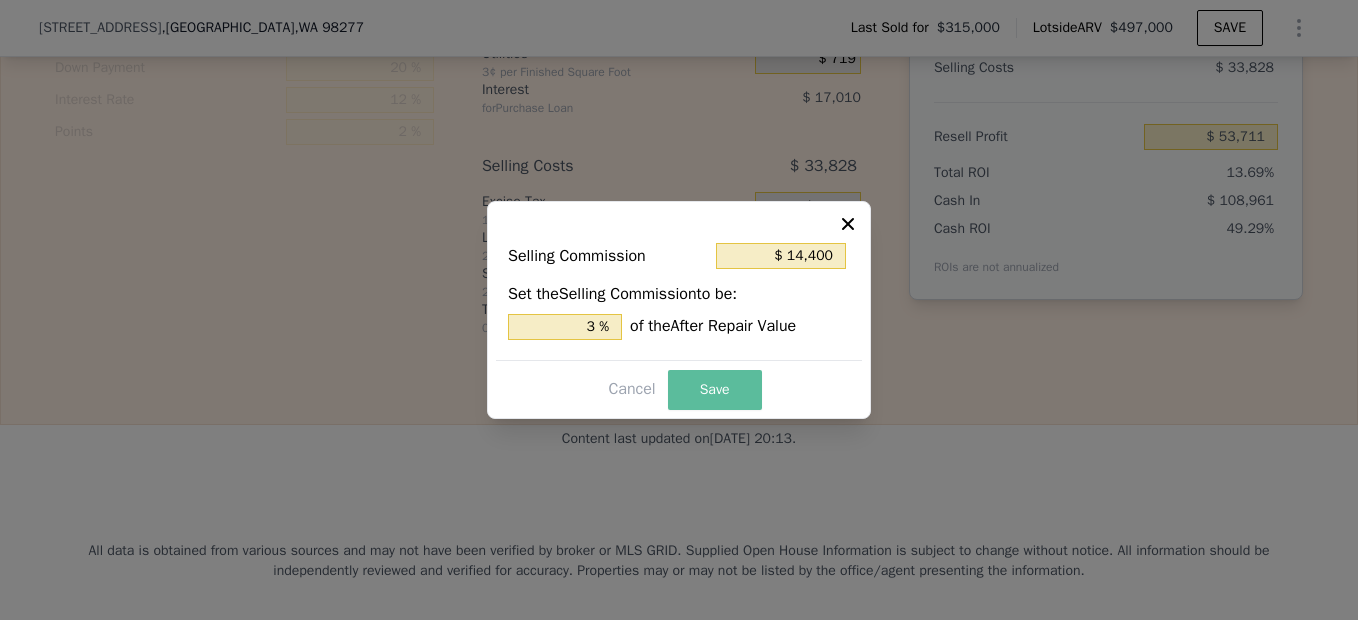 click on "Save" at bounding box center [715, 390] 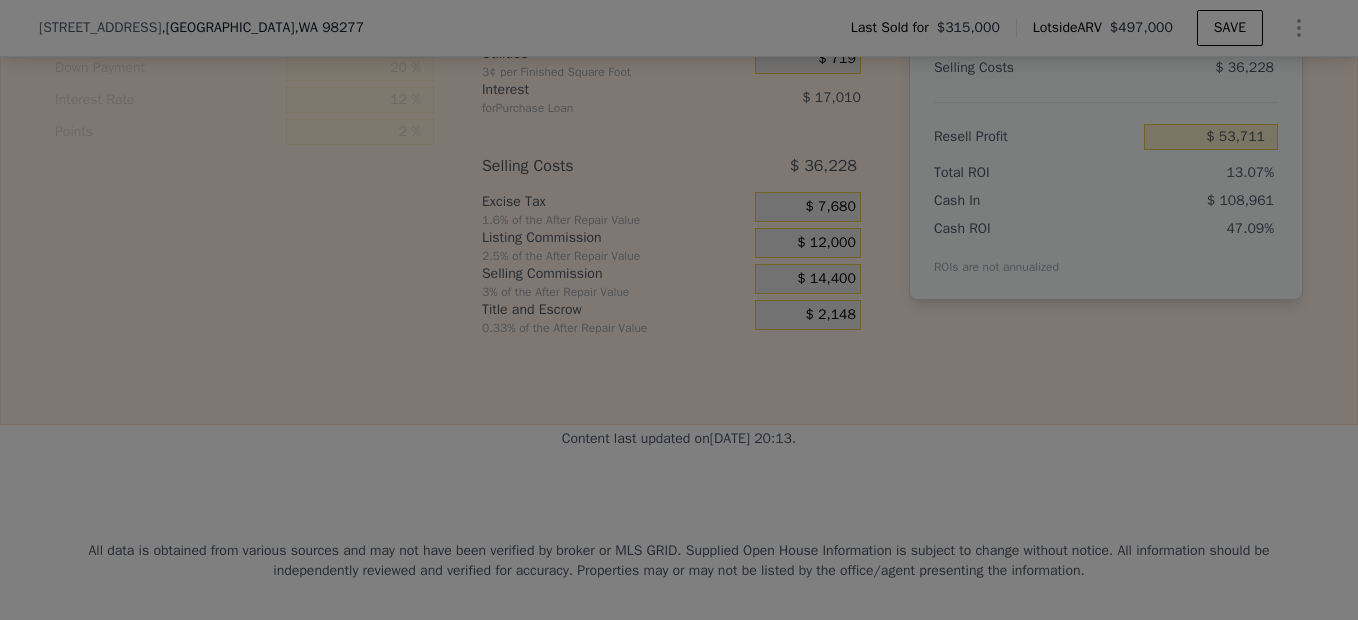 type on "$ 51,311" 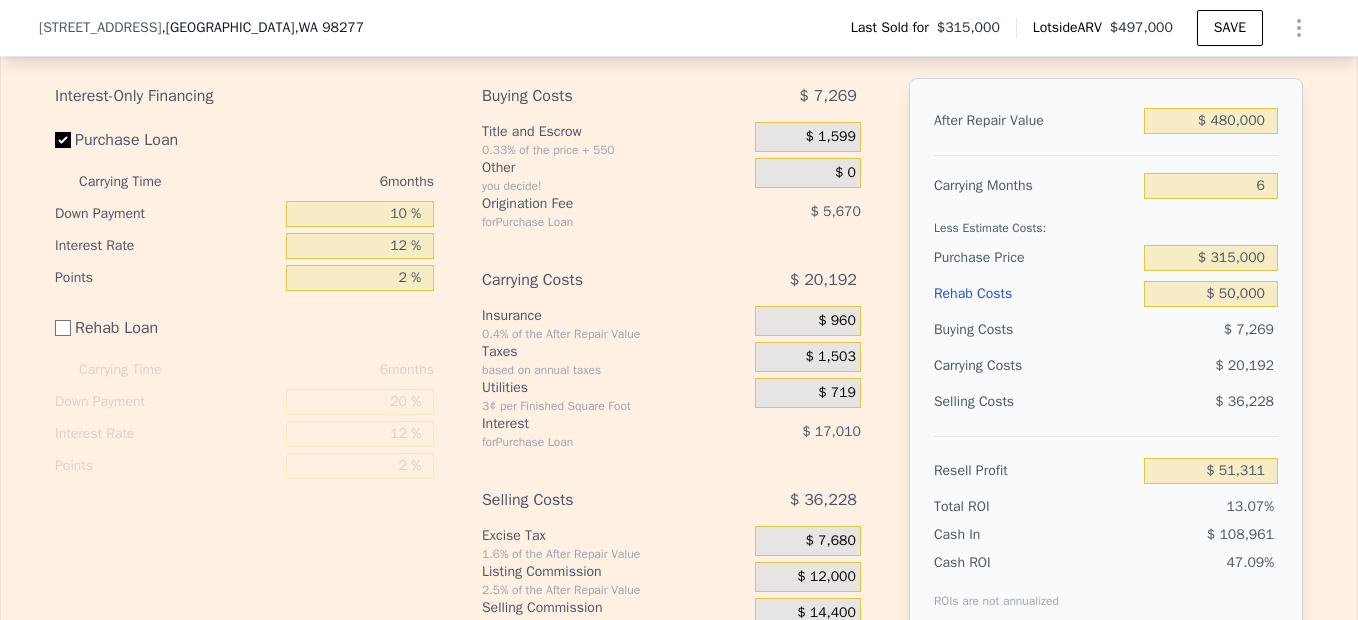 scroll, scrollTop: 2971, scrollLeft: 0, axis: vertical 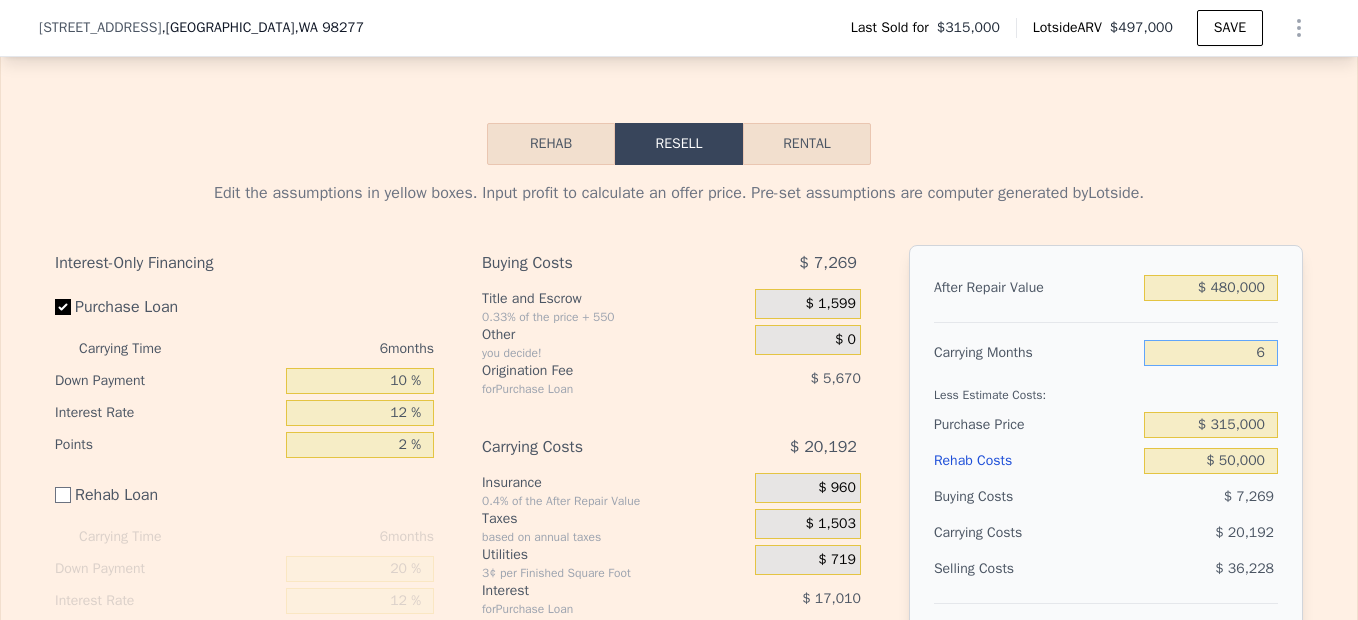 drag, startPoint x: 1252, startPoint y: 387, endPoint x: 1262, endPoint y: 391, distance: 10.770329 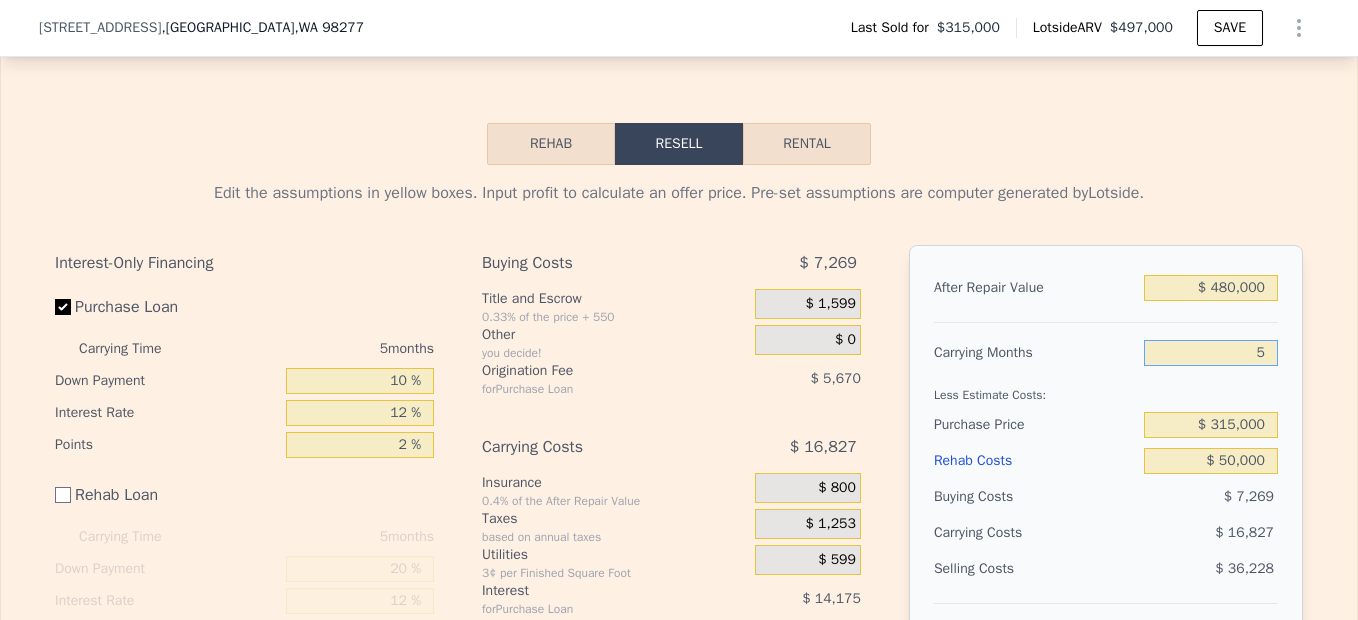 type on "$ 54,676" 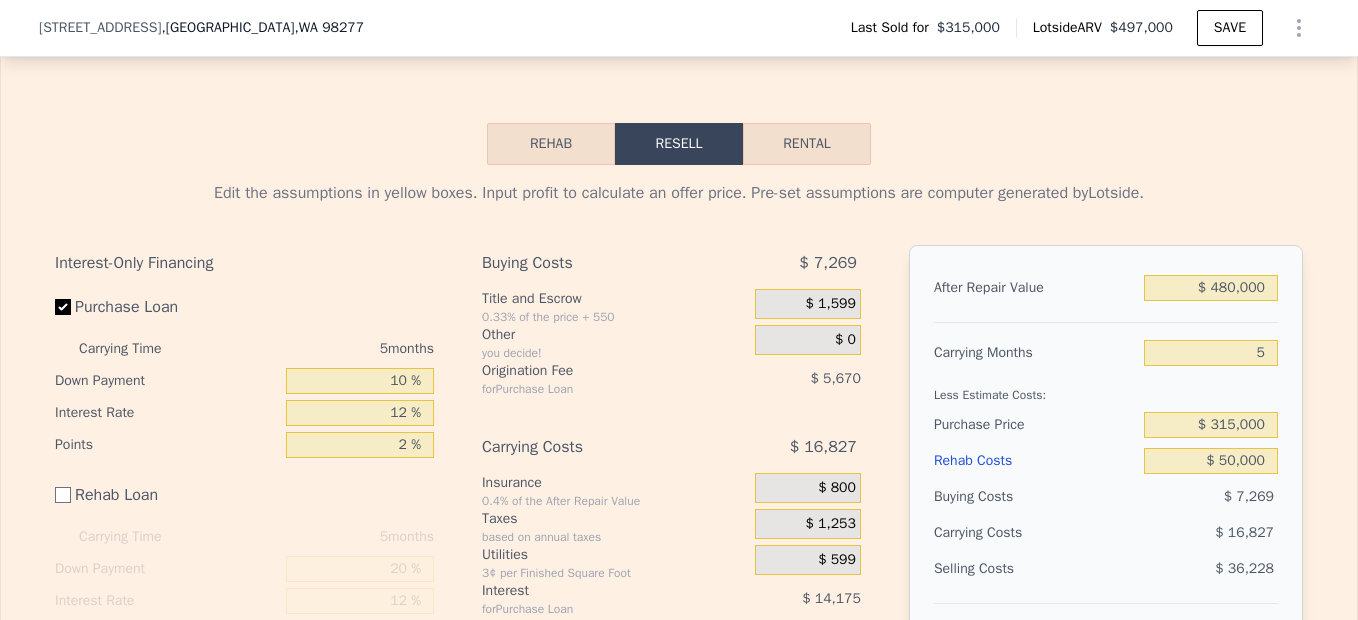 click on "Less Estimate Costs:" at bounding box center (1106, 389) 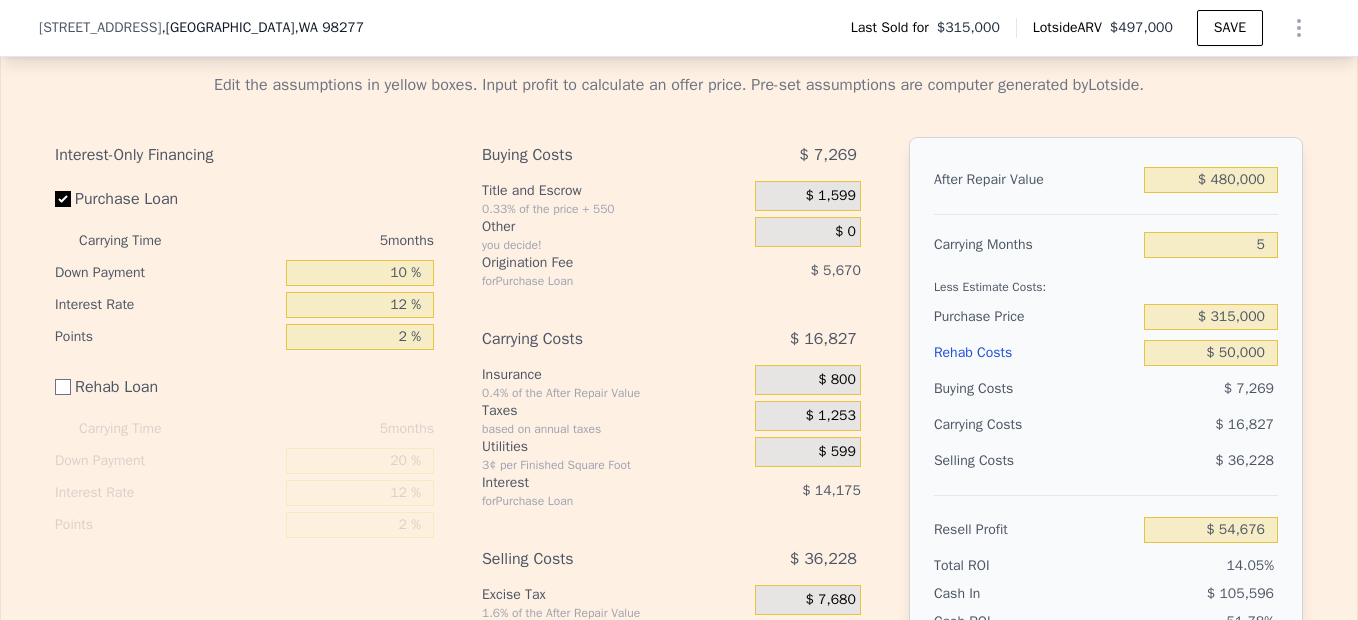 scroll, scrollTop: 2932, scrollLeft: 0, axis: vertical 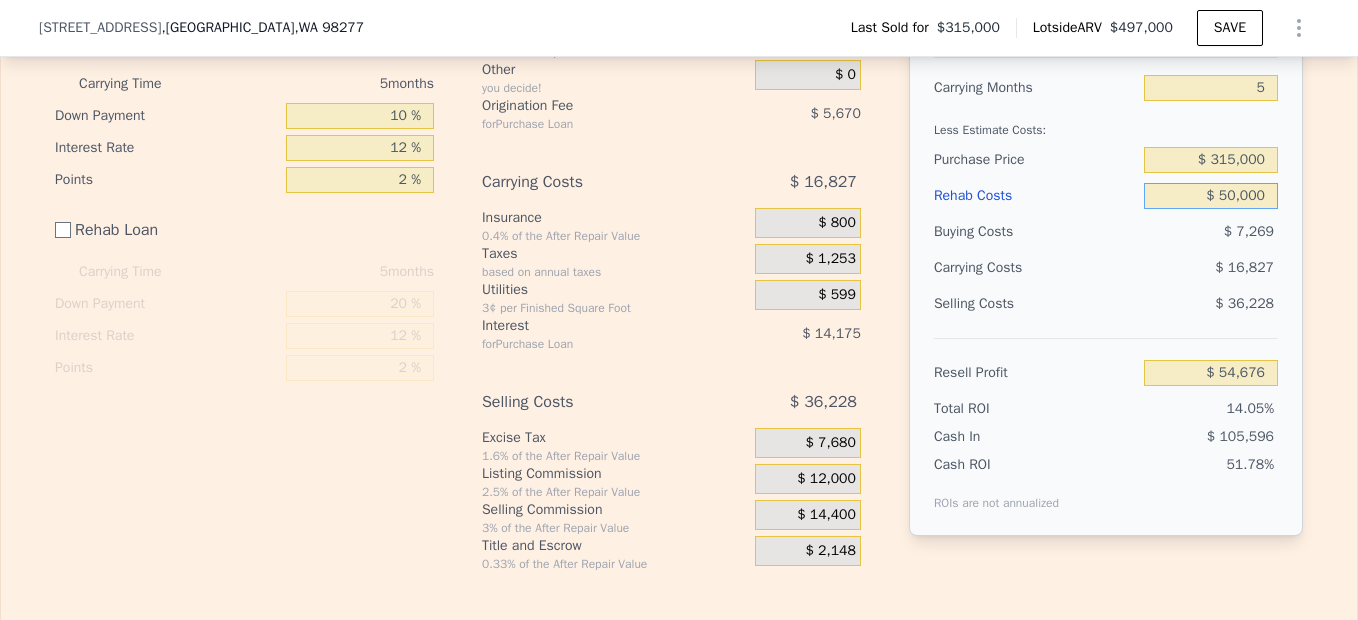 drag, startPoint x: 1201, startPoint y: 229, endPoint x: 1299, endPoint y: 264, distance: 104.062485 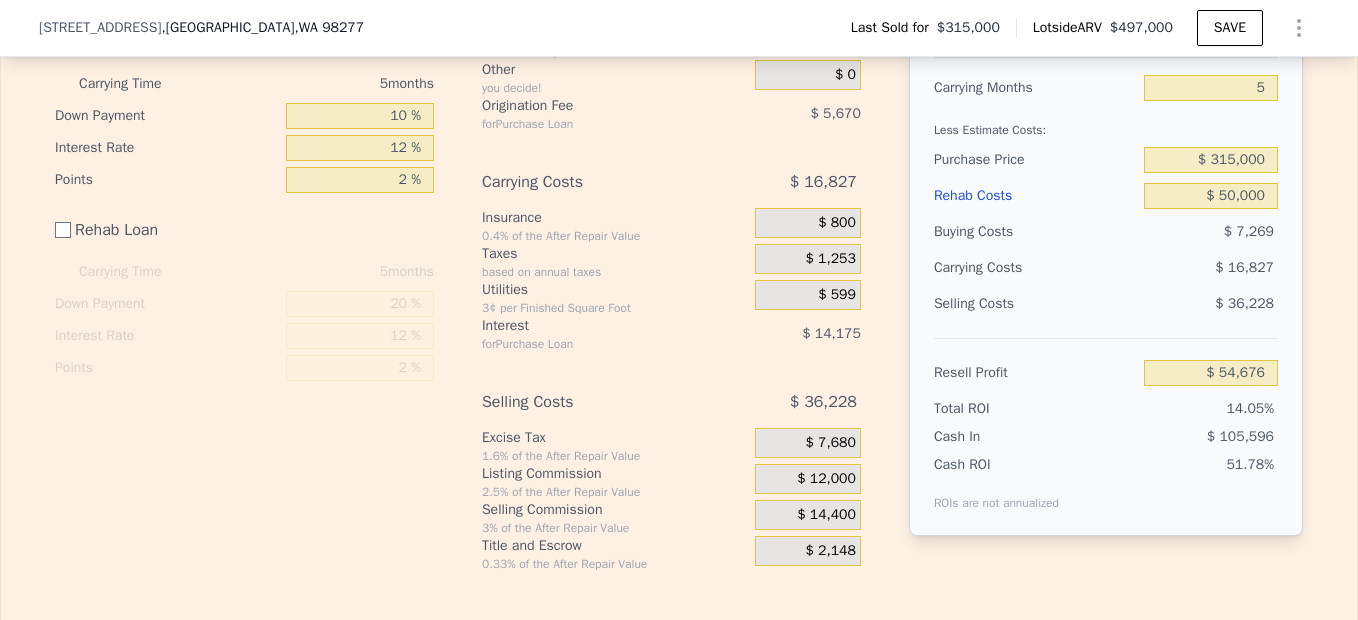 click on "Edit the assumptions in yellow boxes. Input profit to calculate an offer price. Pre-set assumptions are computer generated by  Lotside . Interest-Only Financing Purchase Loan Carrying Time 5  months Down Payment 10 % Interest Rate 12 % Points 2 % Rehab Loan Carrying Time 5  months Down Payment 20 % Interest Rate 12 % Points 2 % Buying Costs $ 7,269 Title and Escrow 0.33% of the price + 550 $ 1,599 Other you decide! $ 0 Origination Fee for  Purchase Loan $ 5,670 Carrying Costs $ 16,827 Insurance 0.4% of the After Repair Value $ 800 Taxes based on annual taxes $ 1,253 Utilities 3¢ per Finished Square Foot $ 599 Interest for  Purchase Loan $ 14,175 Selling Costs $ 36,228 Excise Tax 1.6% of the After Repair Value $ 7,680 Listing Commission 2.5% of the After Repair Value $ 12,000 Selling Commission 3% of the After Repair Value $ 14,400 Title and Escrow 0.33% of the After Repair Value $ 2,148 After Repair Value $ 480,000 Carrying Months 5 Less Estimate Costs: Purchase Price $ 315,000 Rehab Costs $ 50,000 $ 7,269" at bounding box center (679, 236) 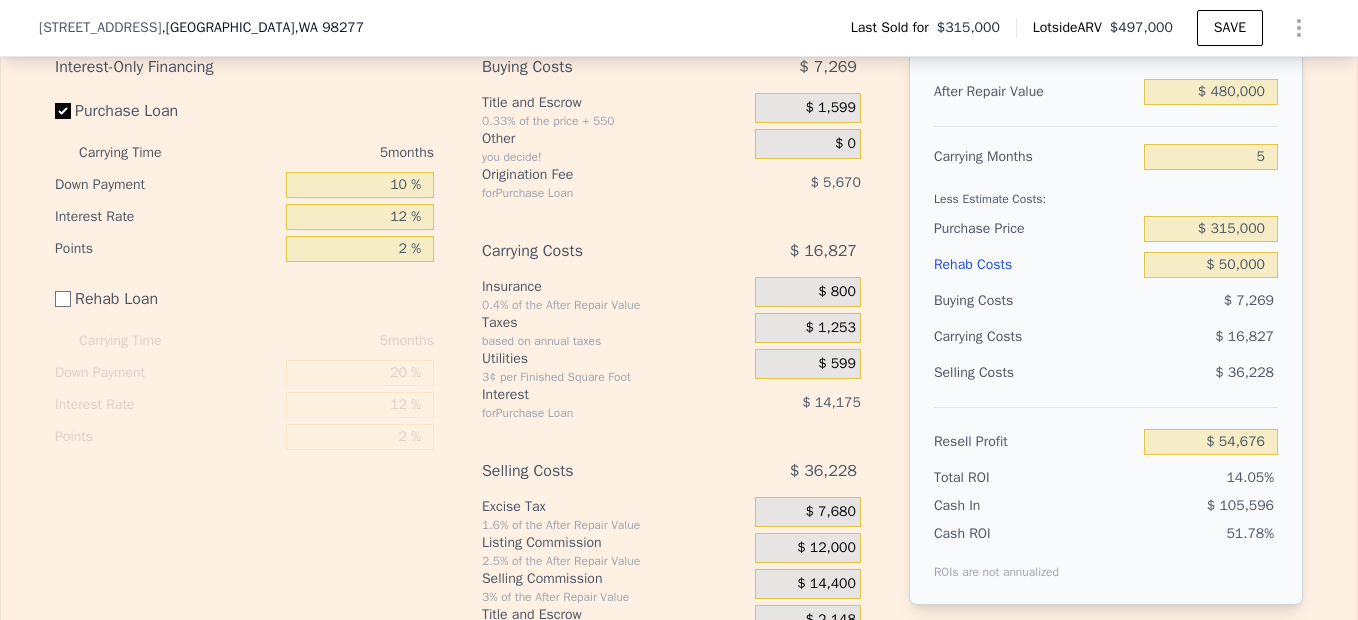 scroll, scrollTop: 2962, scrollLeft: 0, axis: vertical 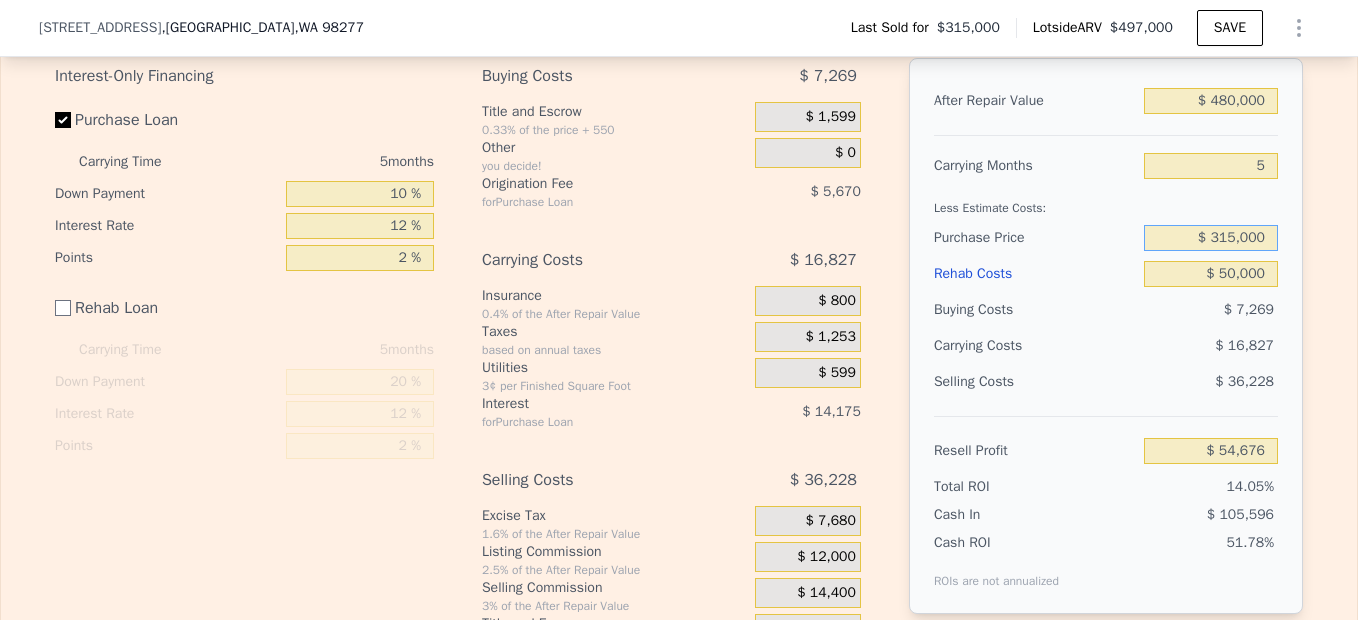 drag, startPoint x: 1194, startPoint y: 265, endPoint x: 1281, endPoint y: 274, distance: 87.46428 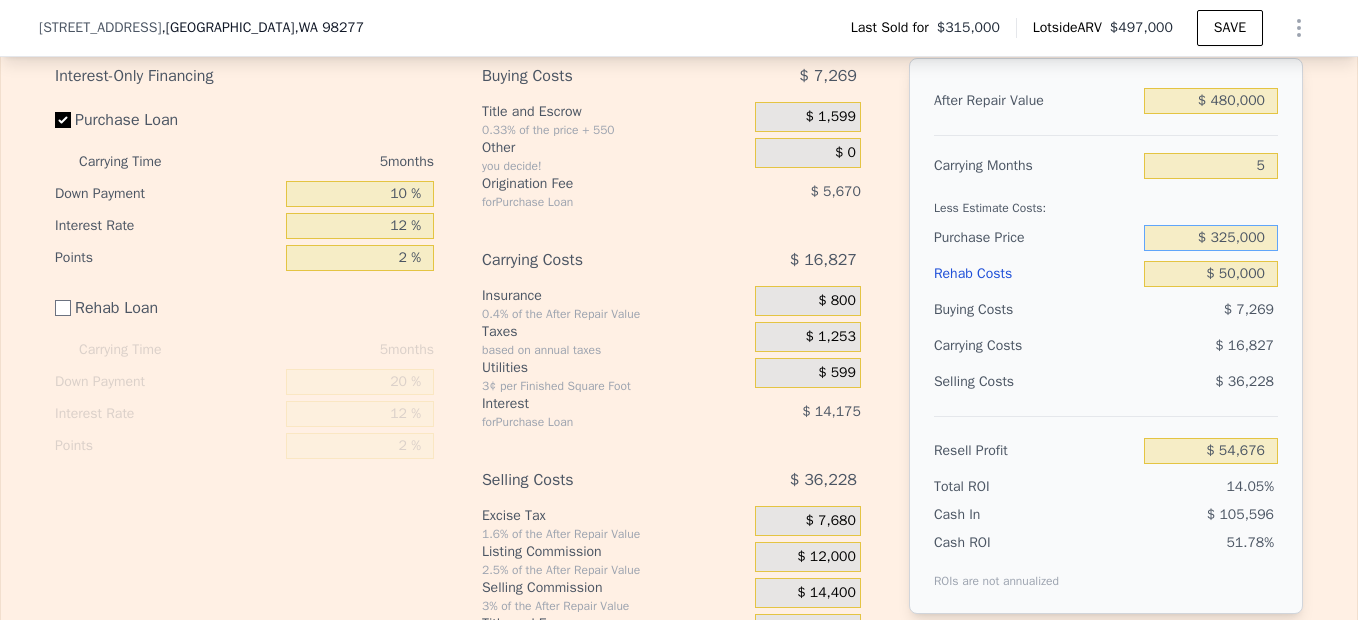 type on "$ 325,000" 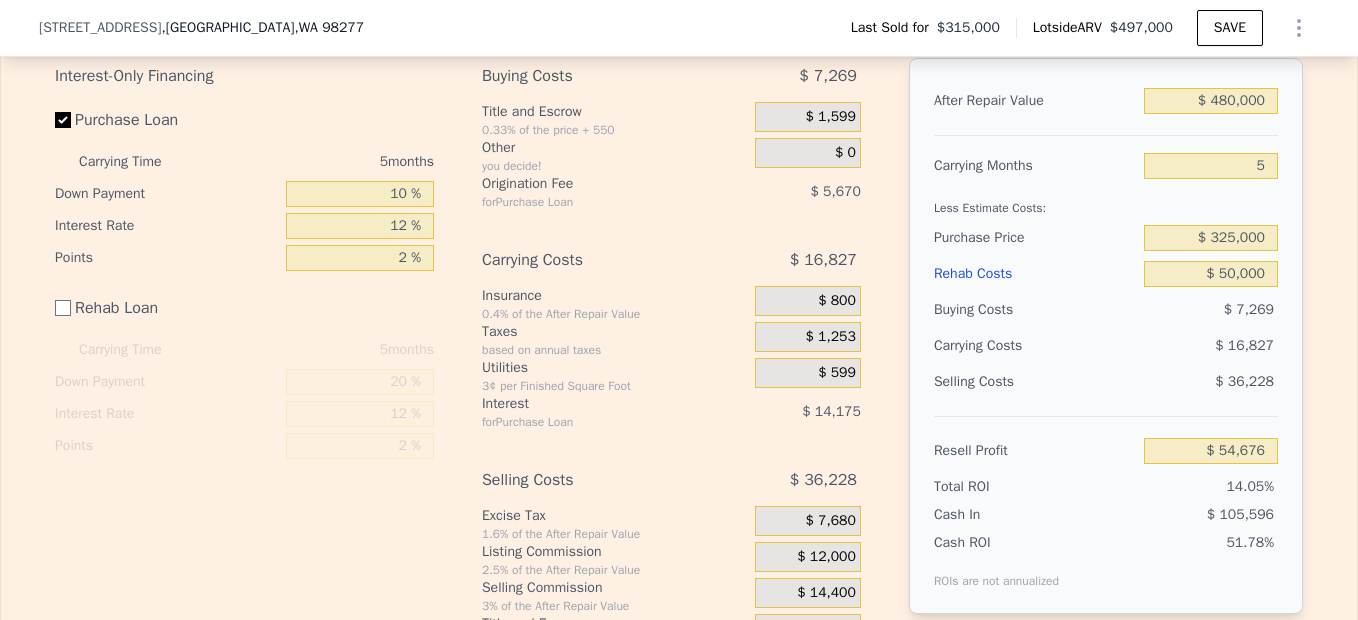 type on "$ 44,013" 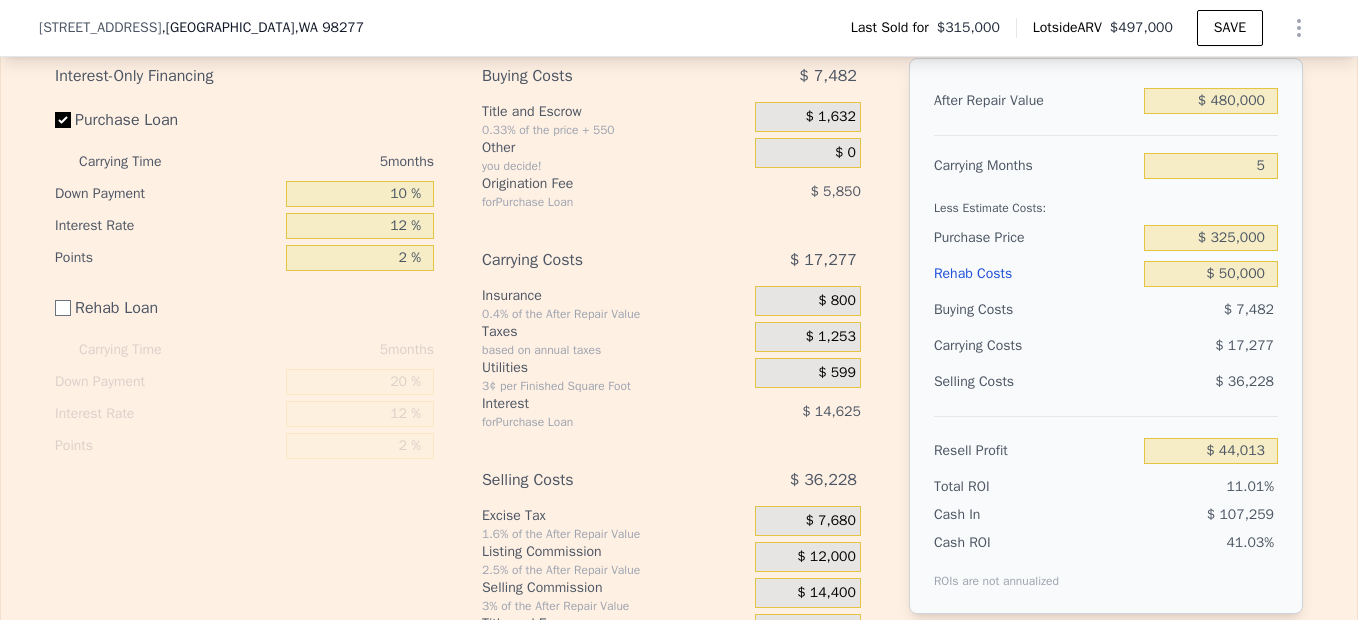drag, startPoint x: 1127, startPoint y: 360, endPoint x: 1151, endPoint y: 411, distance: 56.364883 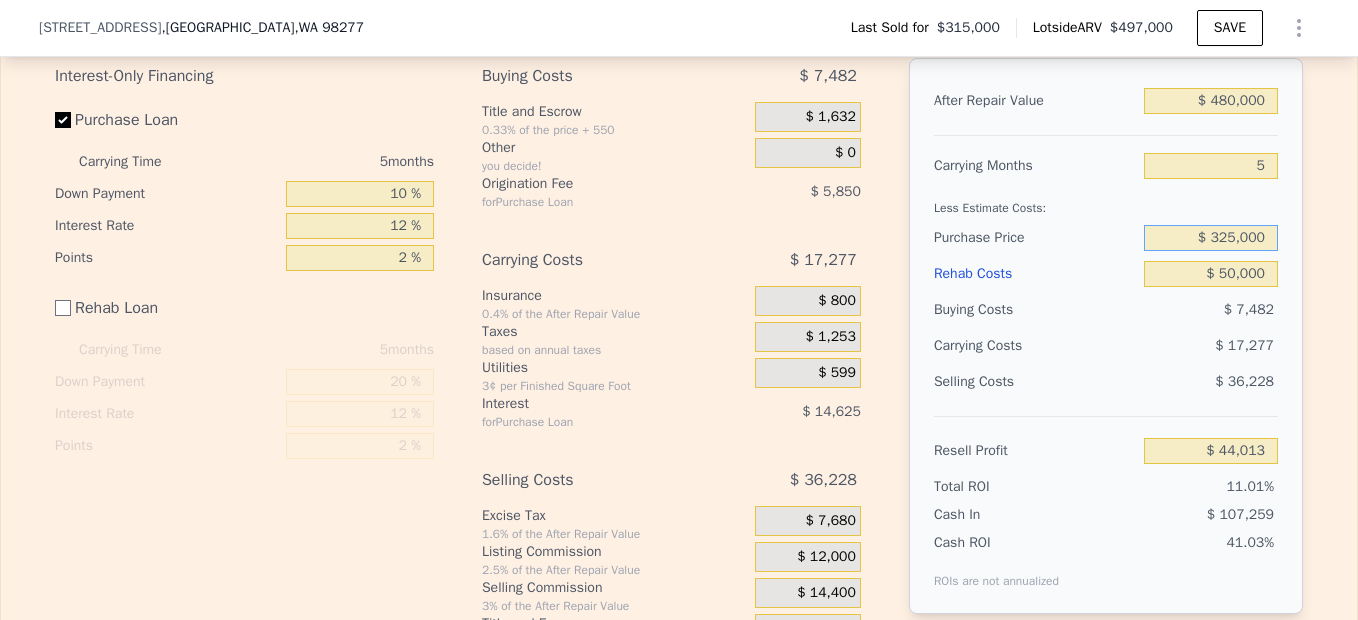 drag, startPoint x: 1204, startPoint y: 265, endPoint x: 1292, endPoint y: 299, distance: 94.33981 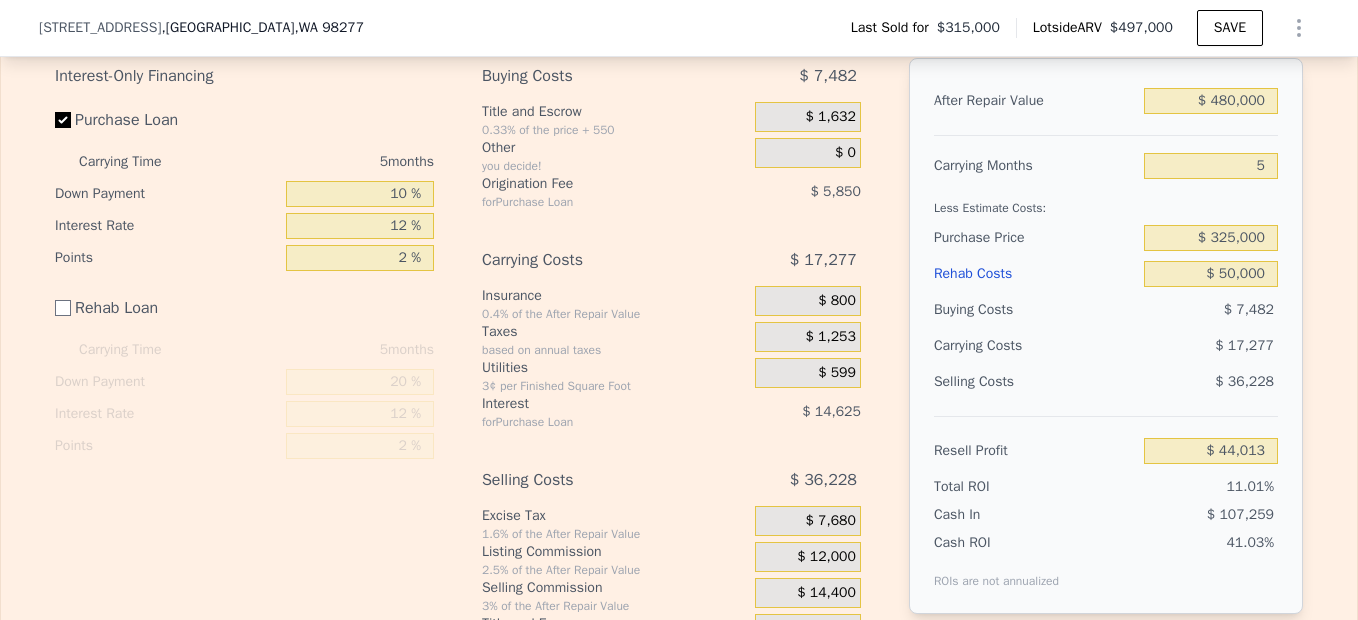 drag, startPoint x: 1343, startPoint y: 286, endPoint x: 1035, endPoint y: 163, distance: 331.65192 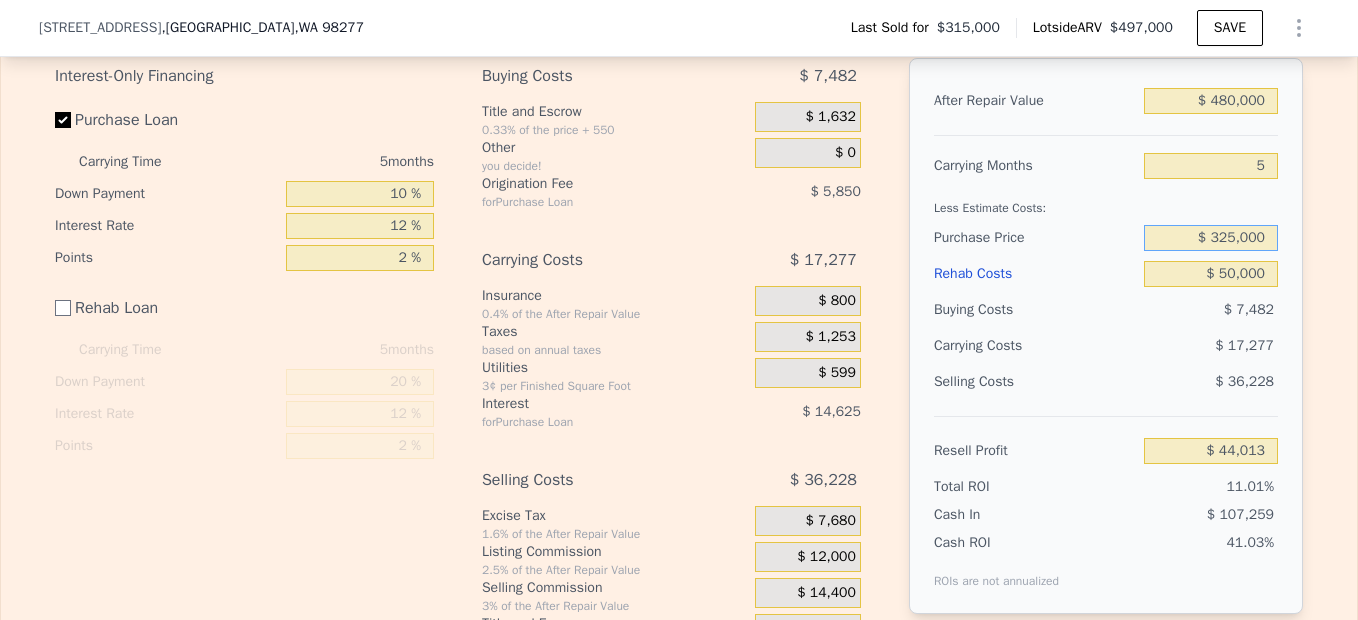 drag, startPoint x: 1197, startPoint y: 269, endPoint x: 1285, endPoint y: 301, distance: 93.637596 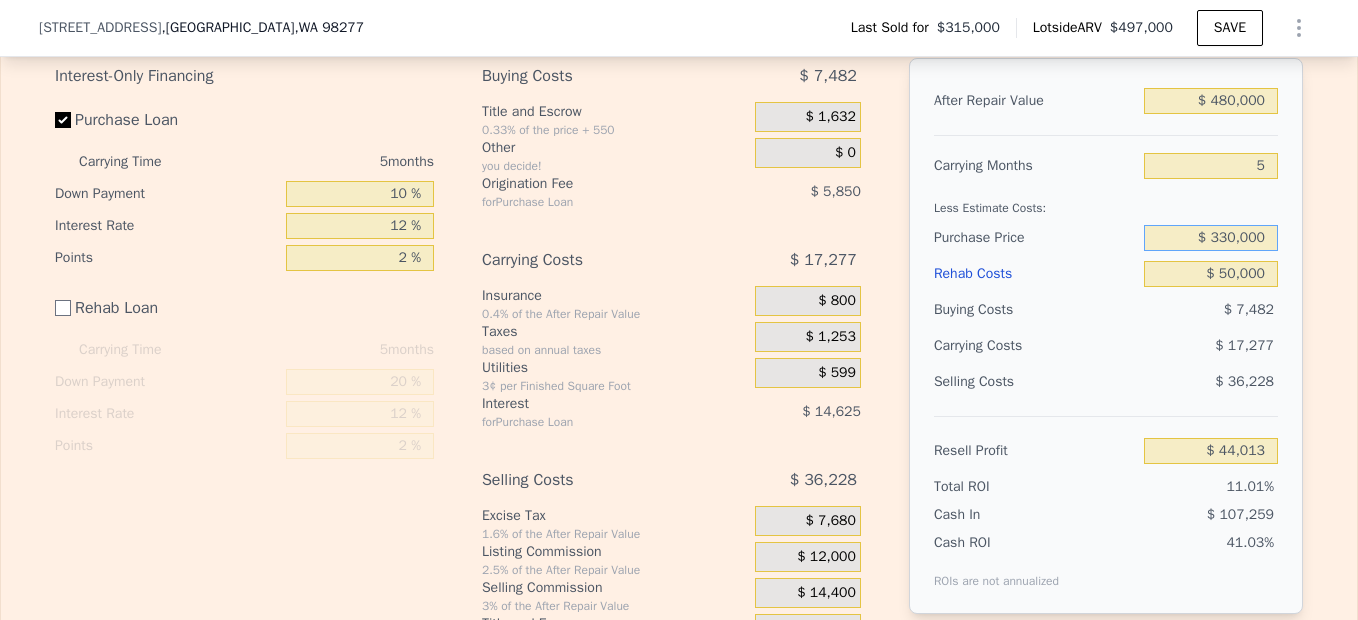 type on "$ 330,000" 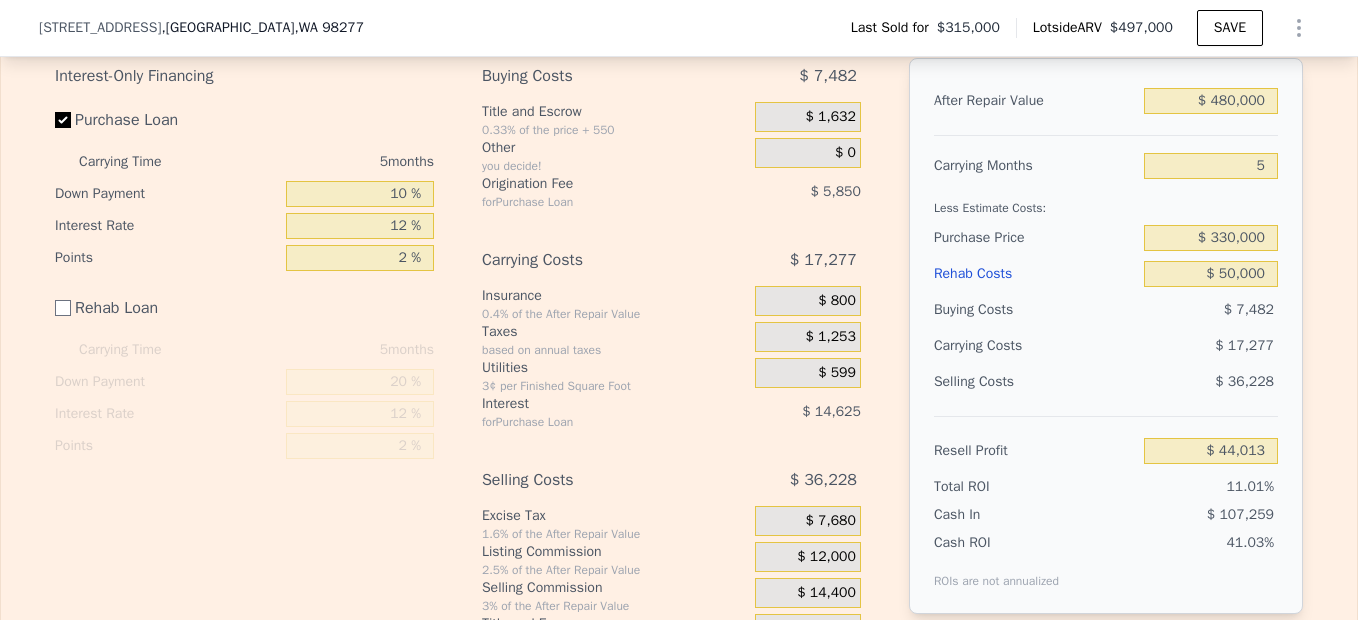 type on "$ 38,681" 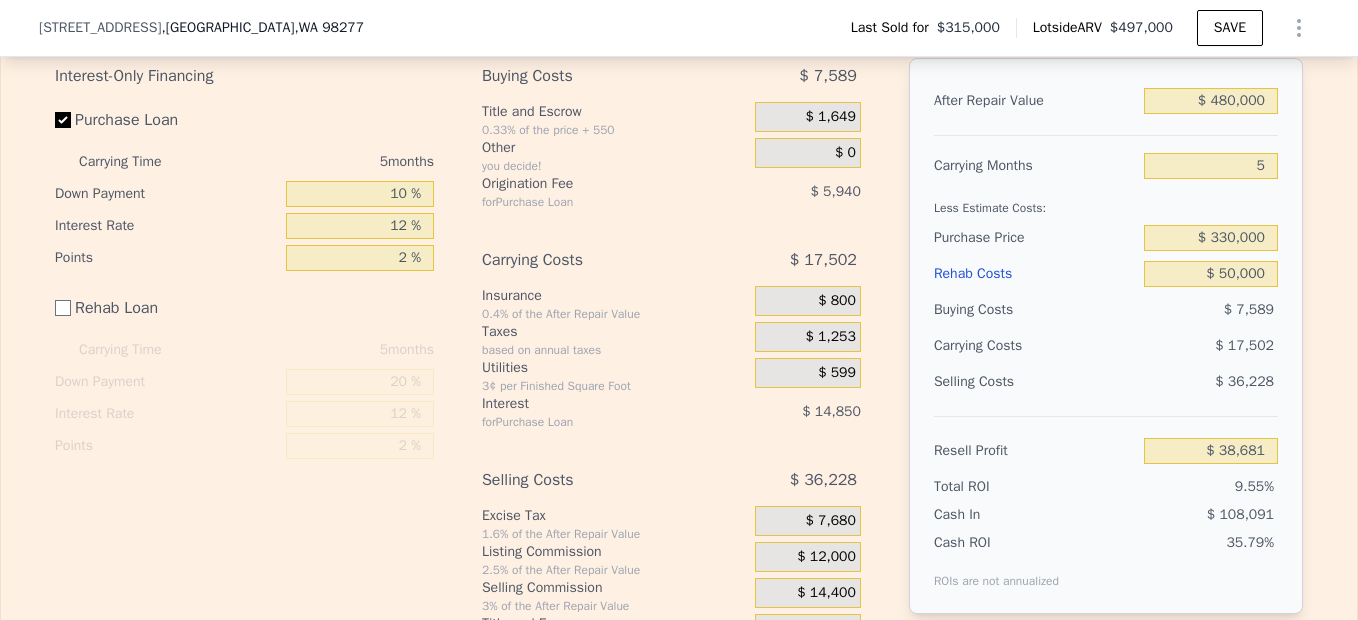 drag, startPoint x: 1091, startPoint y: 208, endPoint x: 1081, endPoint y: 171, distance: 38.327538 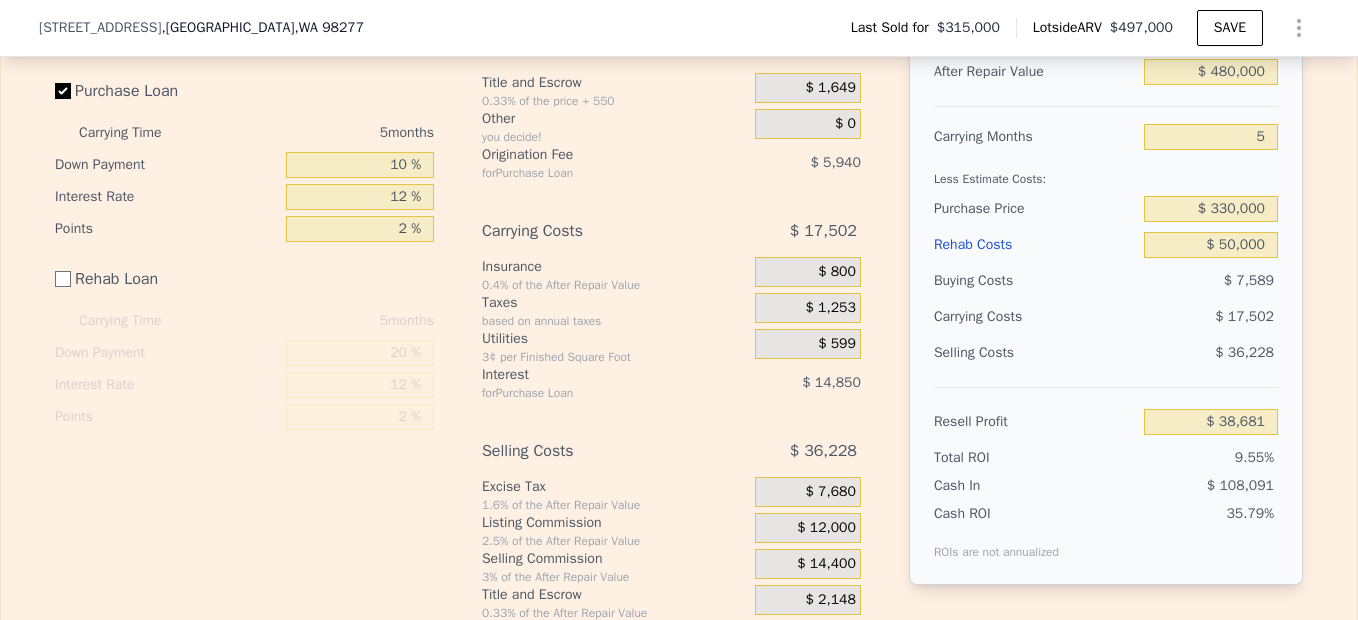 scroll, scrollTop: 3011, scrollLeft: 0, axis: vertical 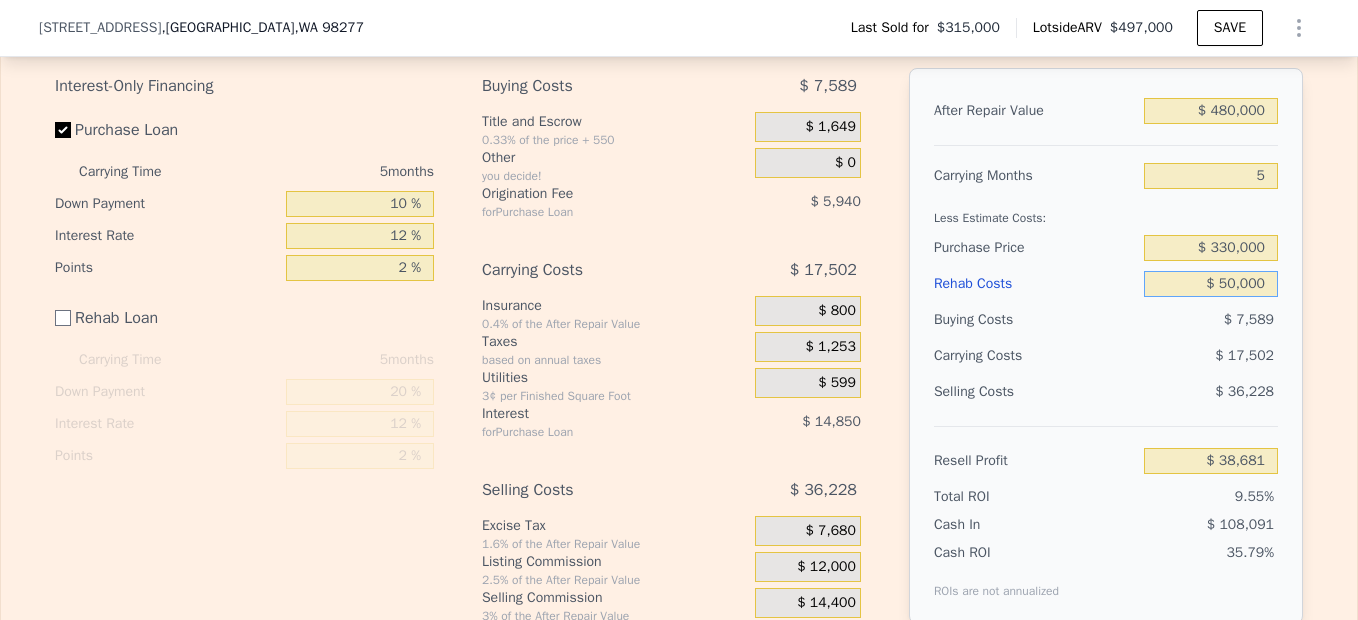 drag, startPoint x: 1218, startPoint y: 310, endPoint x: 1264, endPoint y: 329, distance: 49.76947 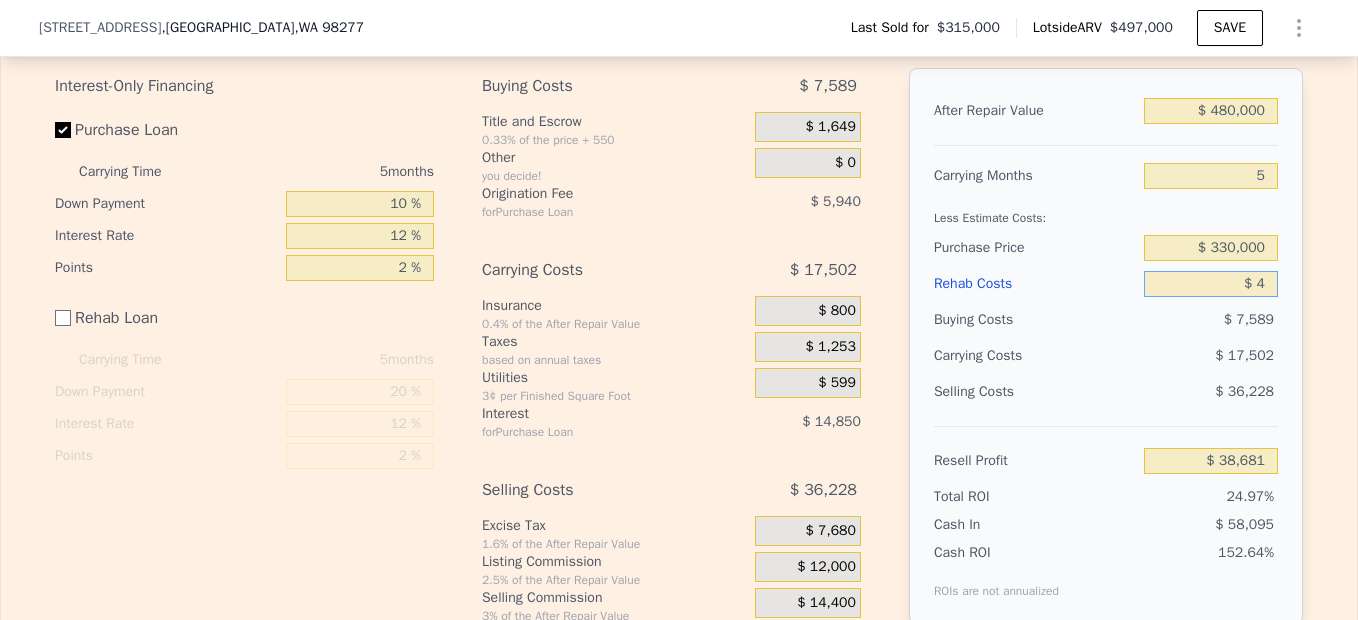 type on "$ 88,677" 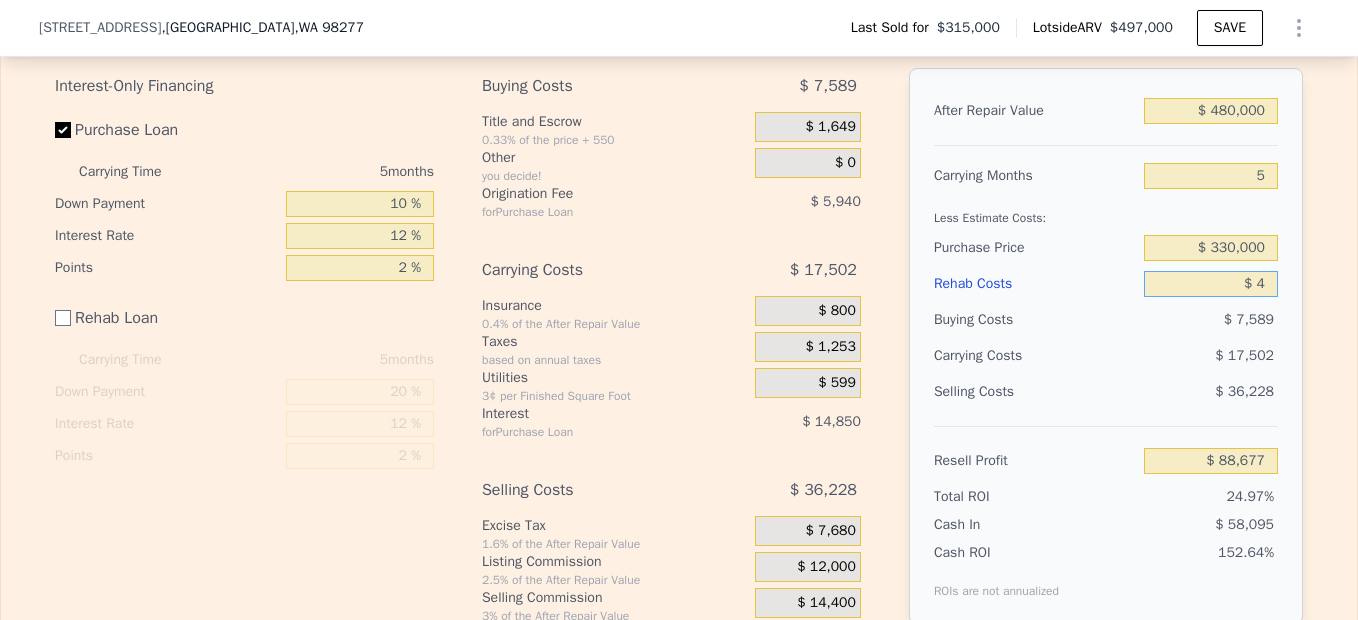 type on "$ 40" 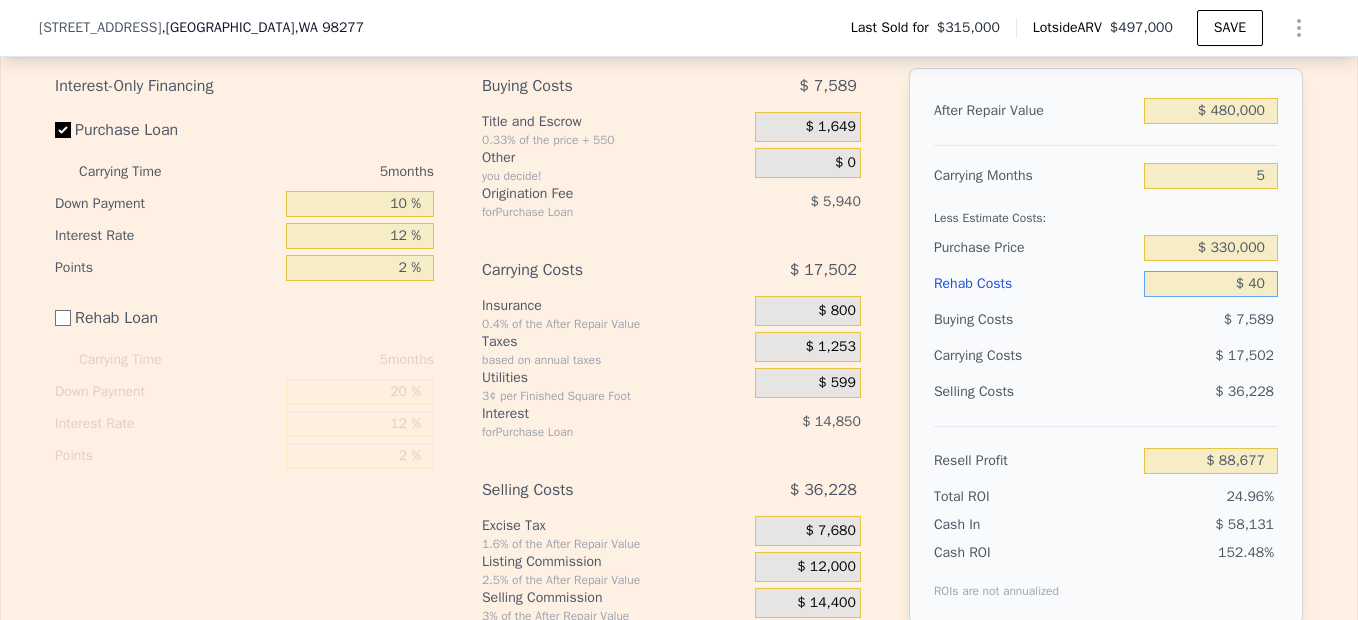 type on "$ 88,641" 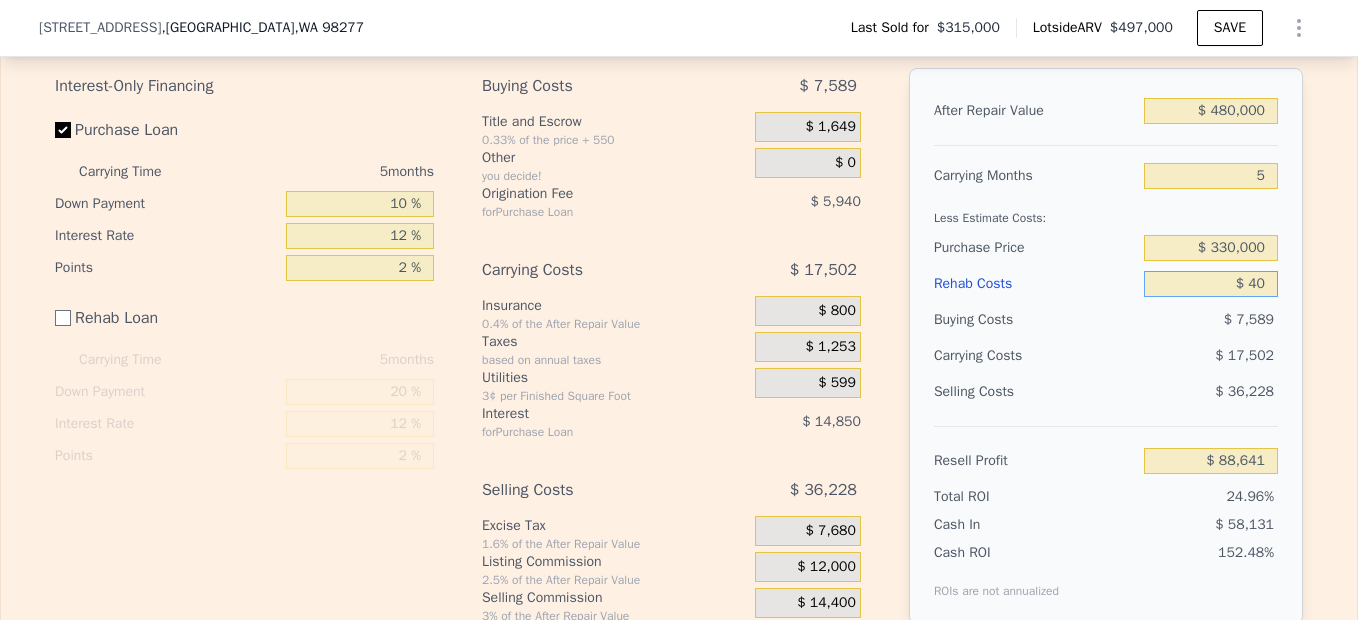 type on "$ 400" 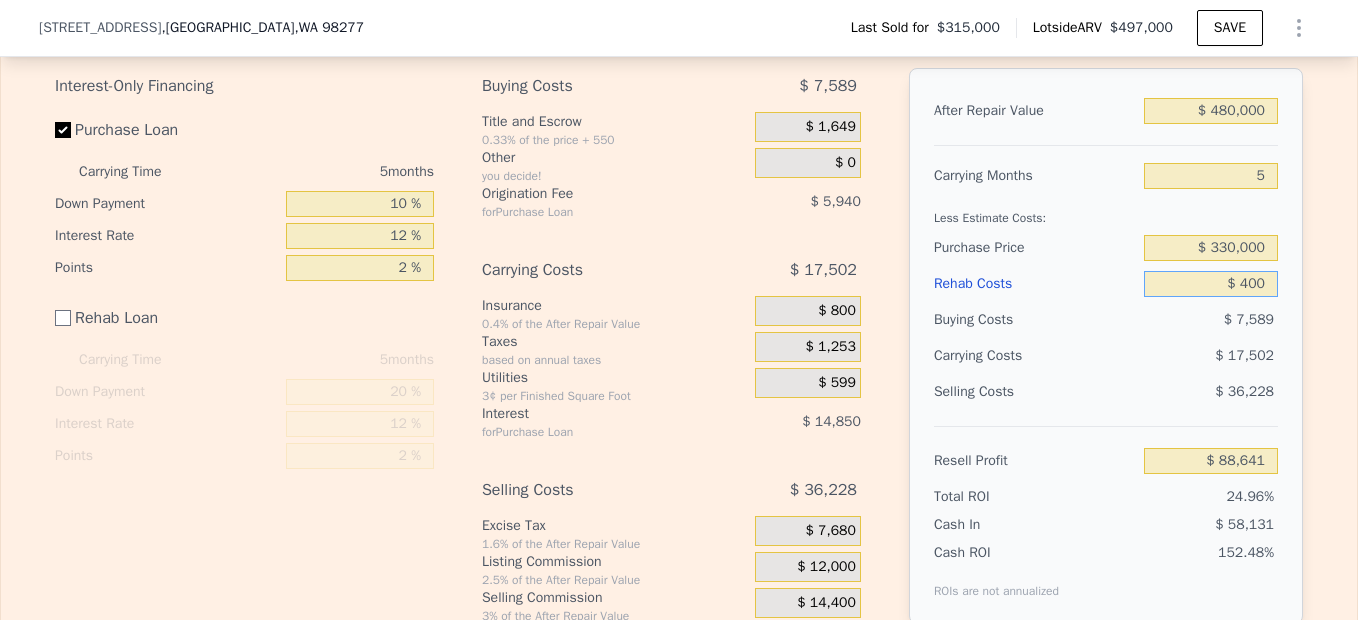 type on "$ 88,281" 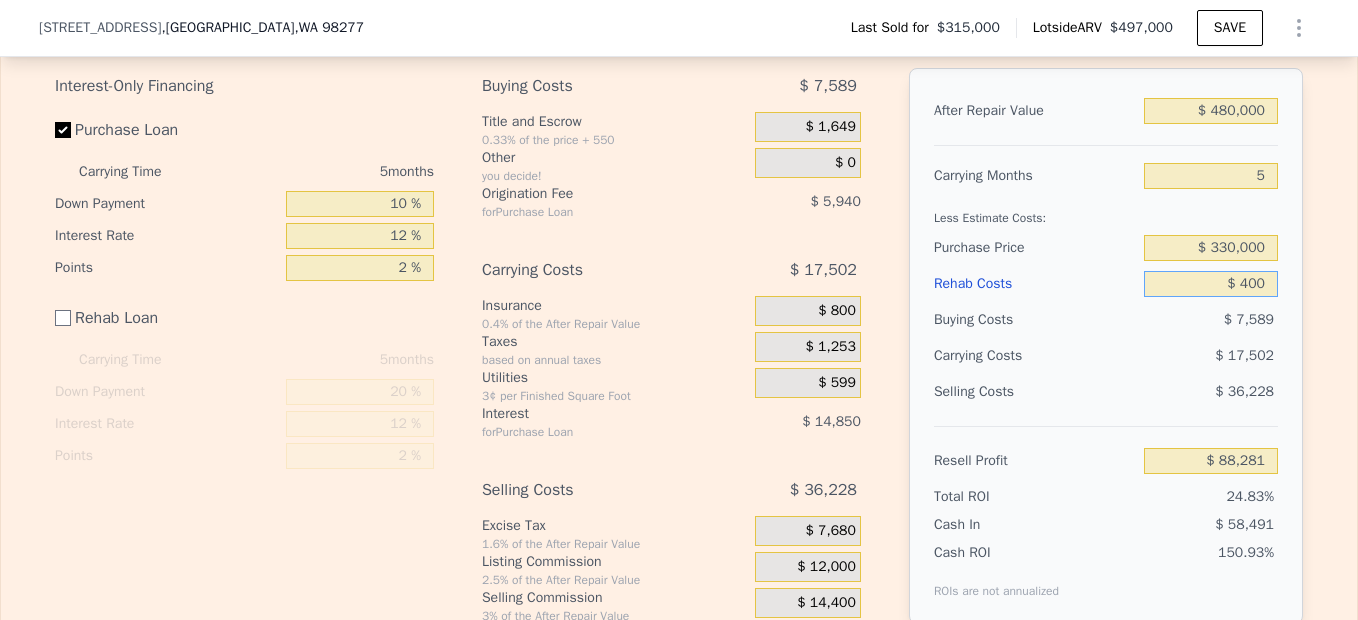 type on "$ 4,000" 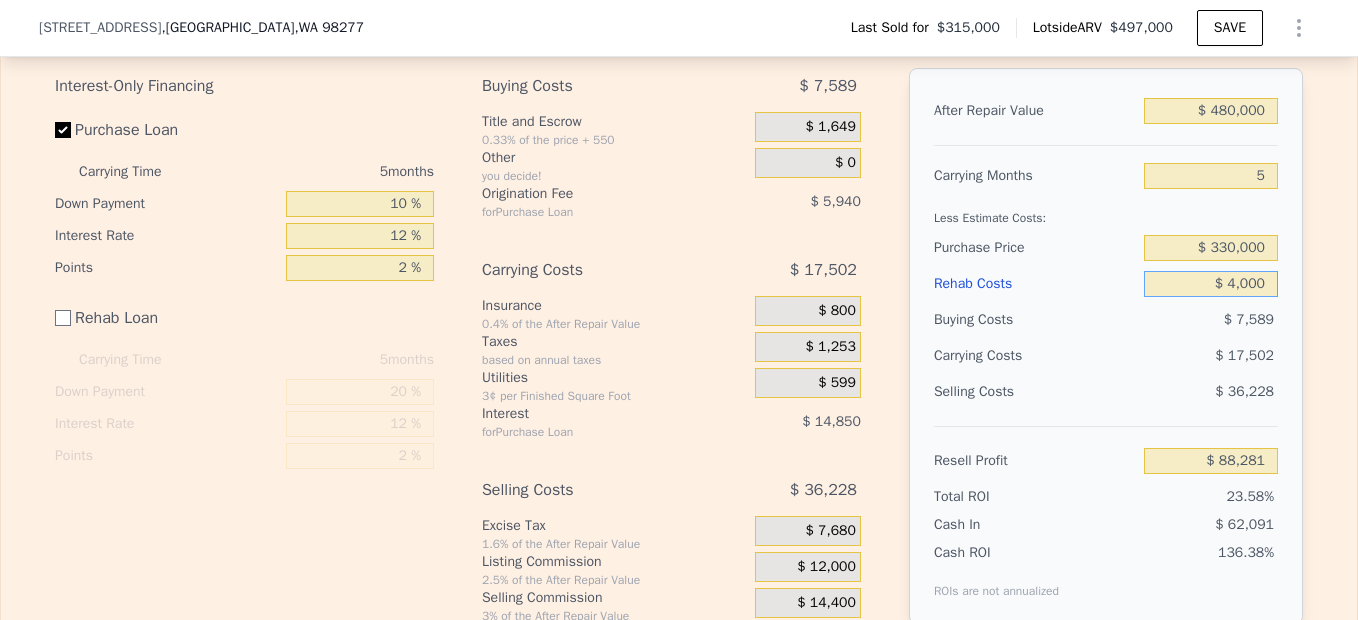type on "$ 84,681" 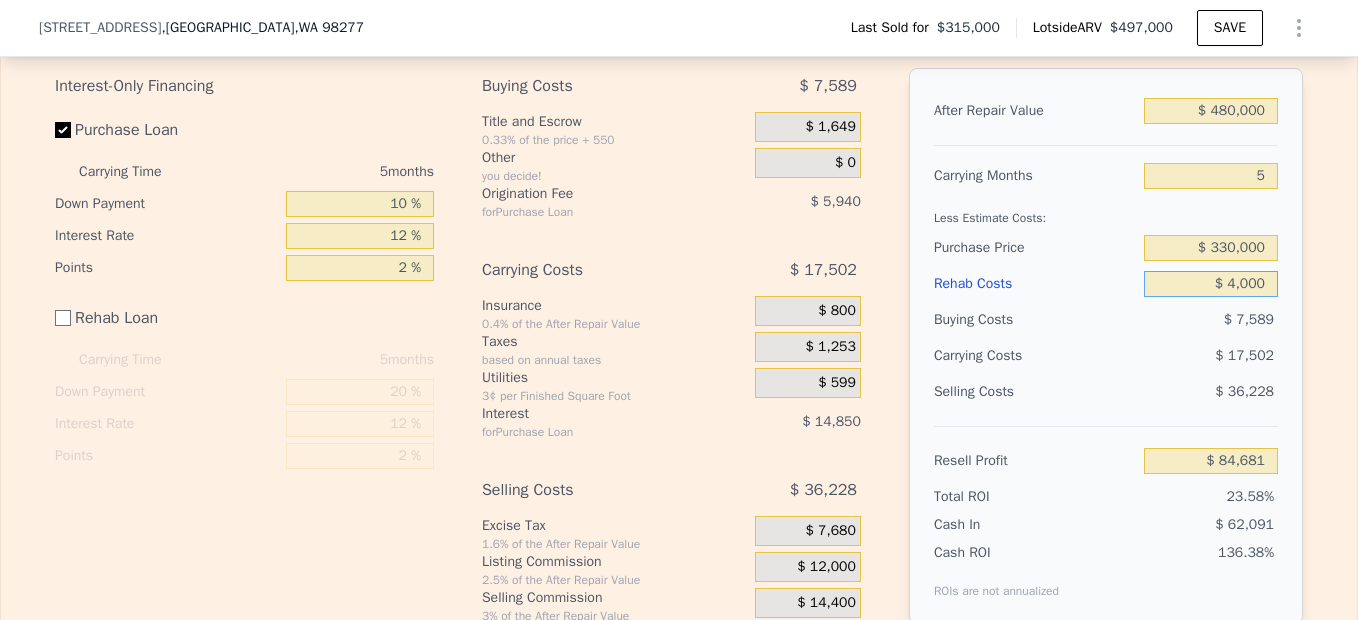 type on "$ 40,000" 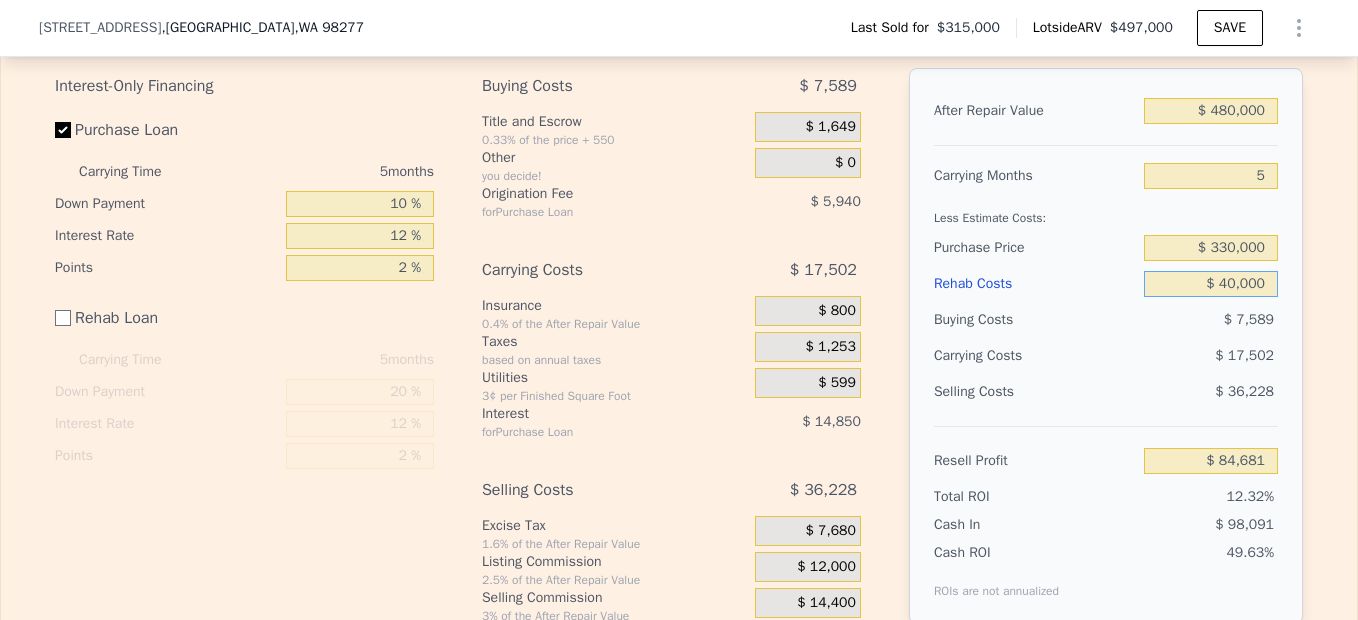 type on "$ 48,681" 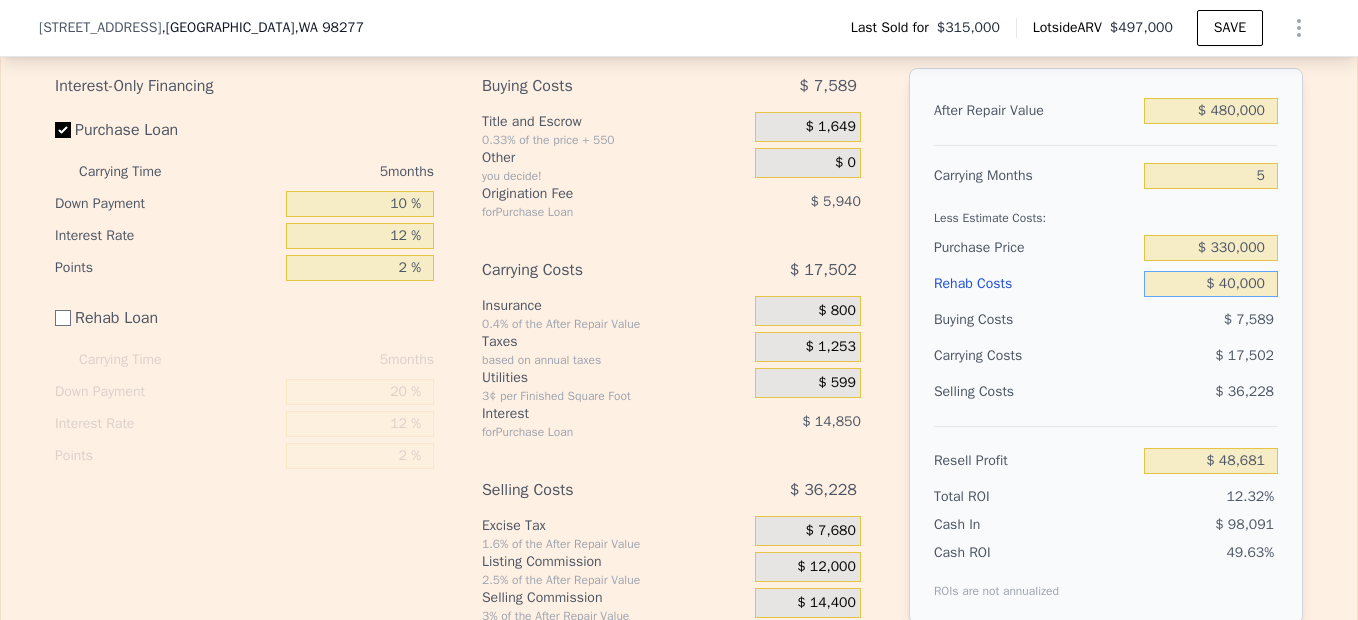 type on "$ 40,000" 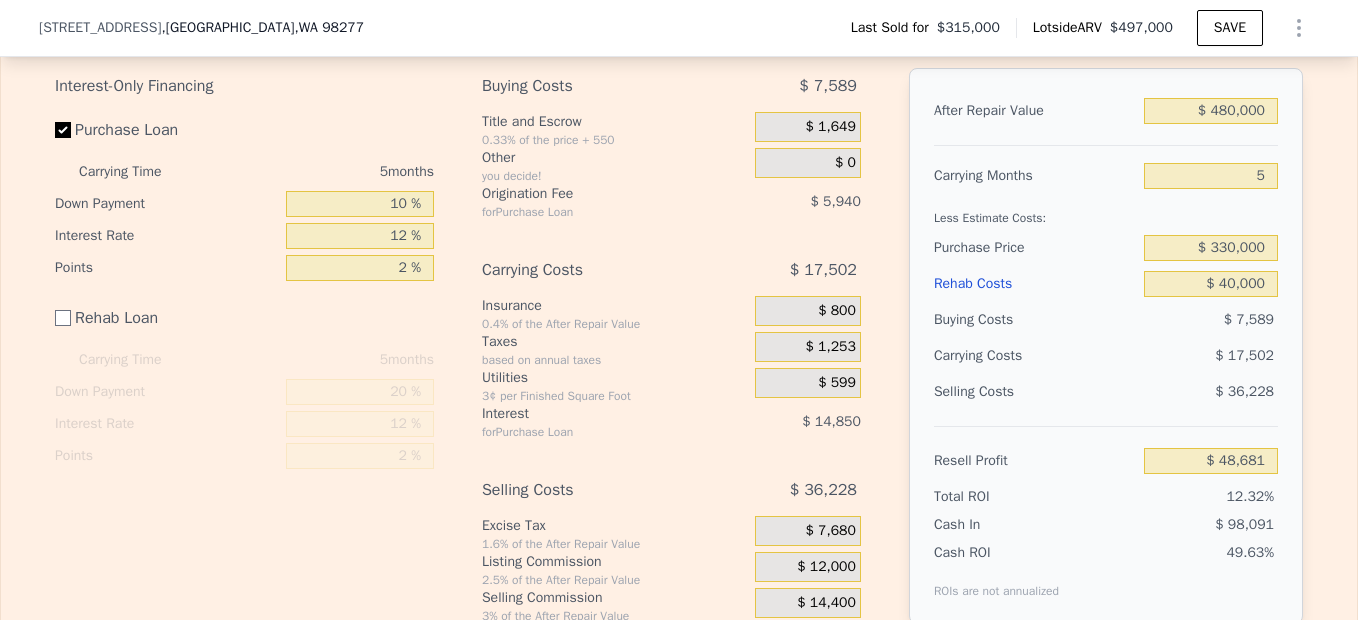 click on "After Repair Value $ 480,000 Carrying Months 5 Less Estimate Costs: Purchase Price $ 330,000 Rehab Costs $ 40,000 Buying Costs $ 7,589 Carrying Costs $ 17,502 Selling Costs $ 36,228 Resell Profit $ 48,681 Total ROI 12.32% Cash In $ 98,091 Cash ROI ROIs are not annualized 49.63%" at bounding box center (1106, 346) 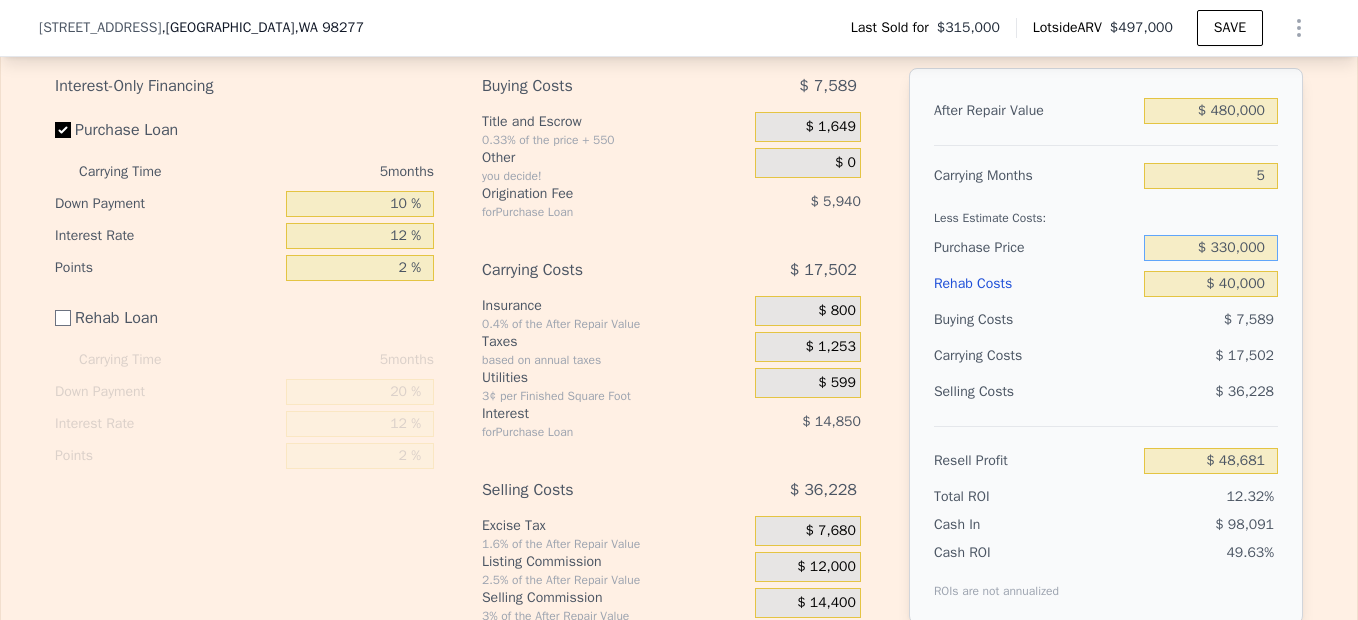 click on "$ 330,000" at bounding box center [1211, 248] 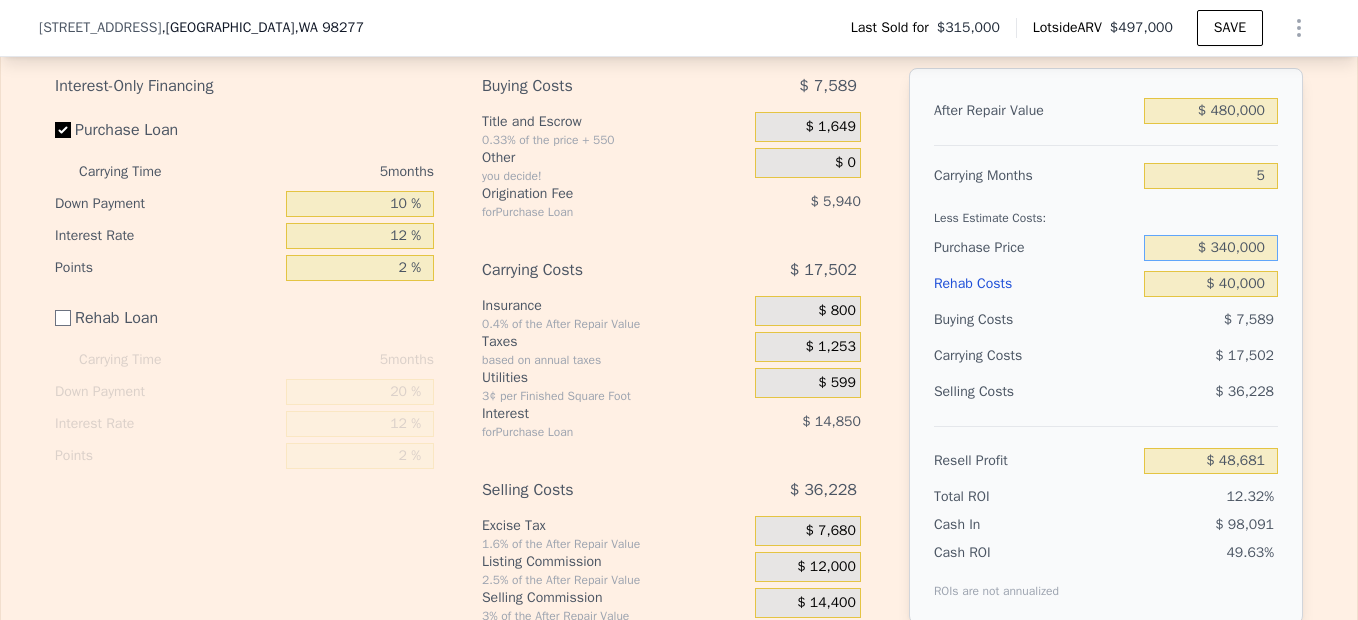 type on "$ 340,000" 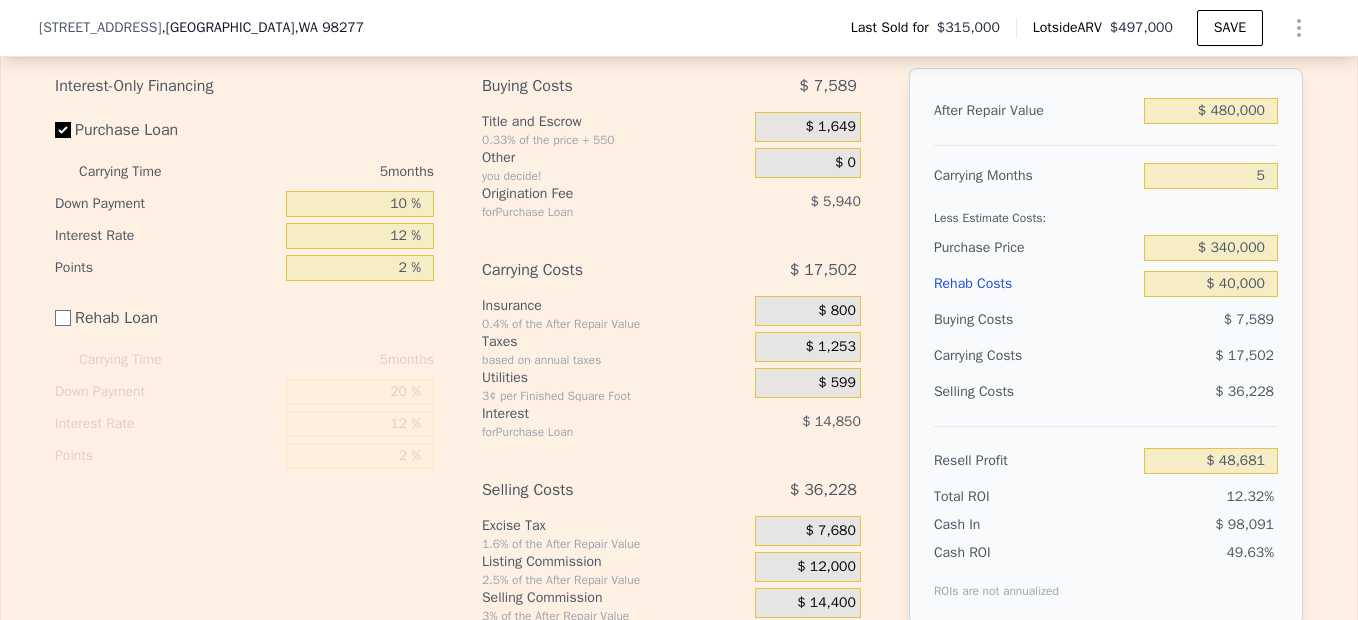 click on "Less Estimate Costs:" at bounding box center (1106, 212) 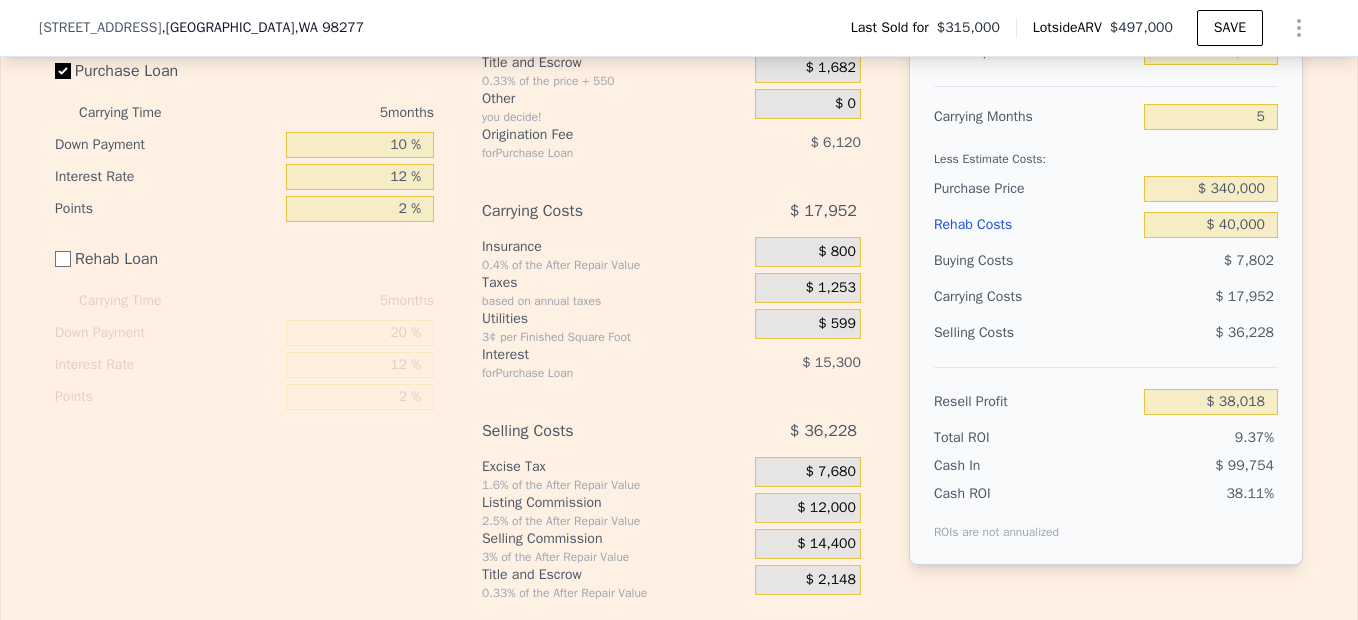 scroll, scrollTop: 2883, scrollLeft: 0, axis: vertical 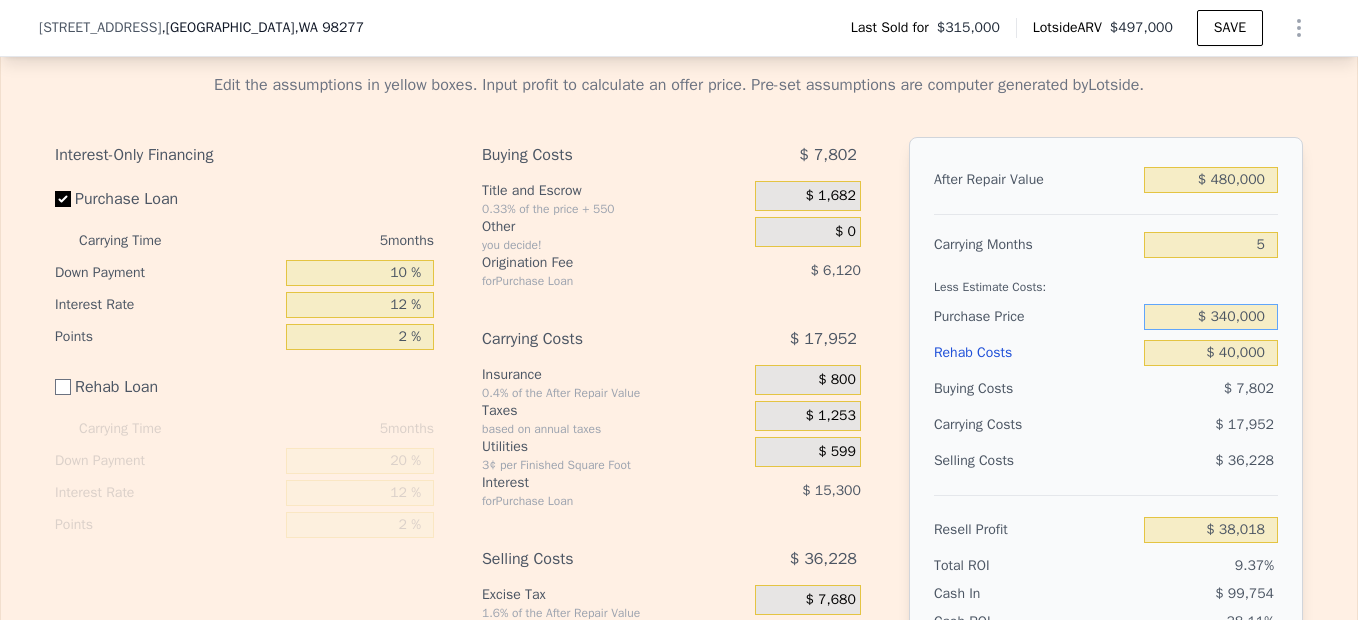 click on "$ 340,000" at bounding box center (1211, 317) 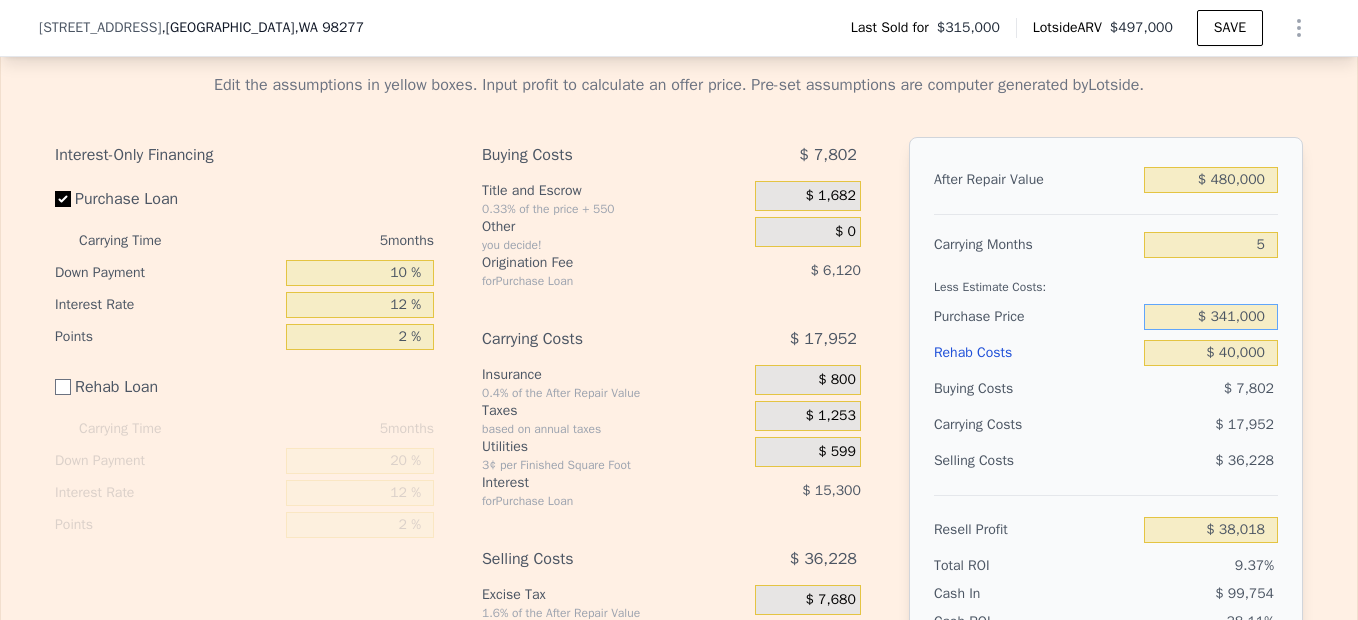 type on "$ 341,000" 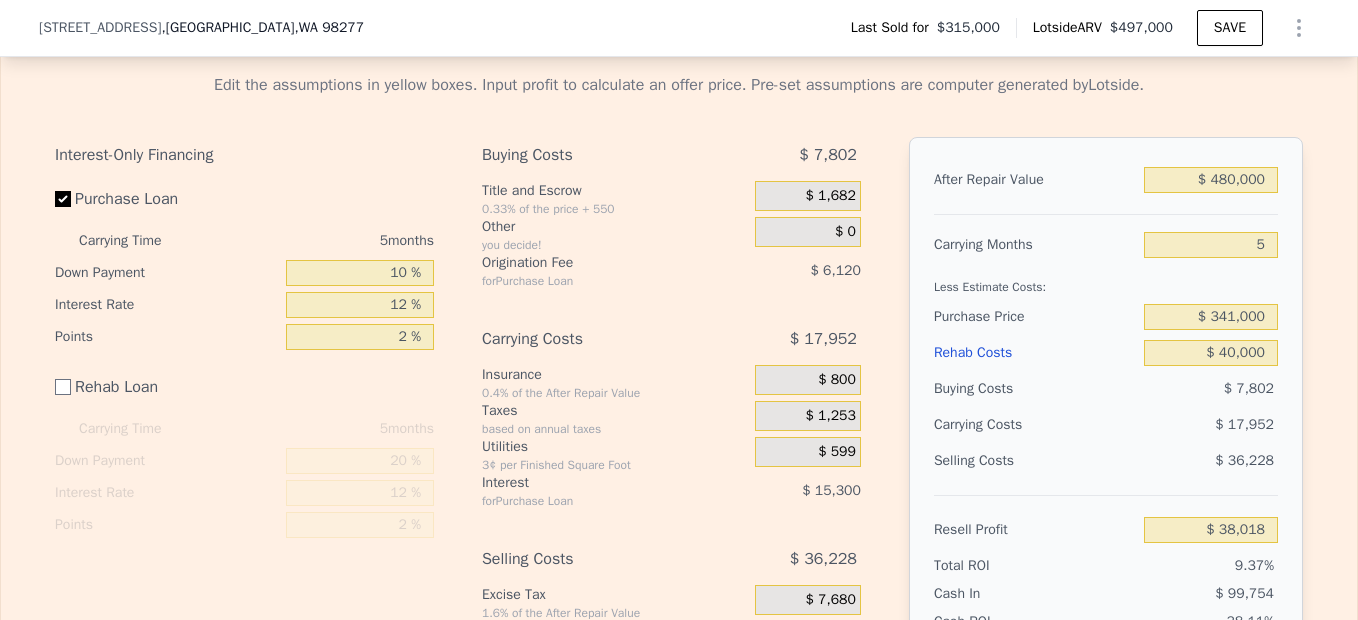 click on "Selling Costs" at bounding box center (1035, 461) 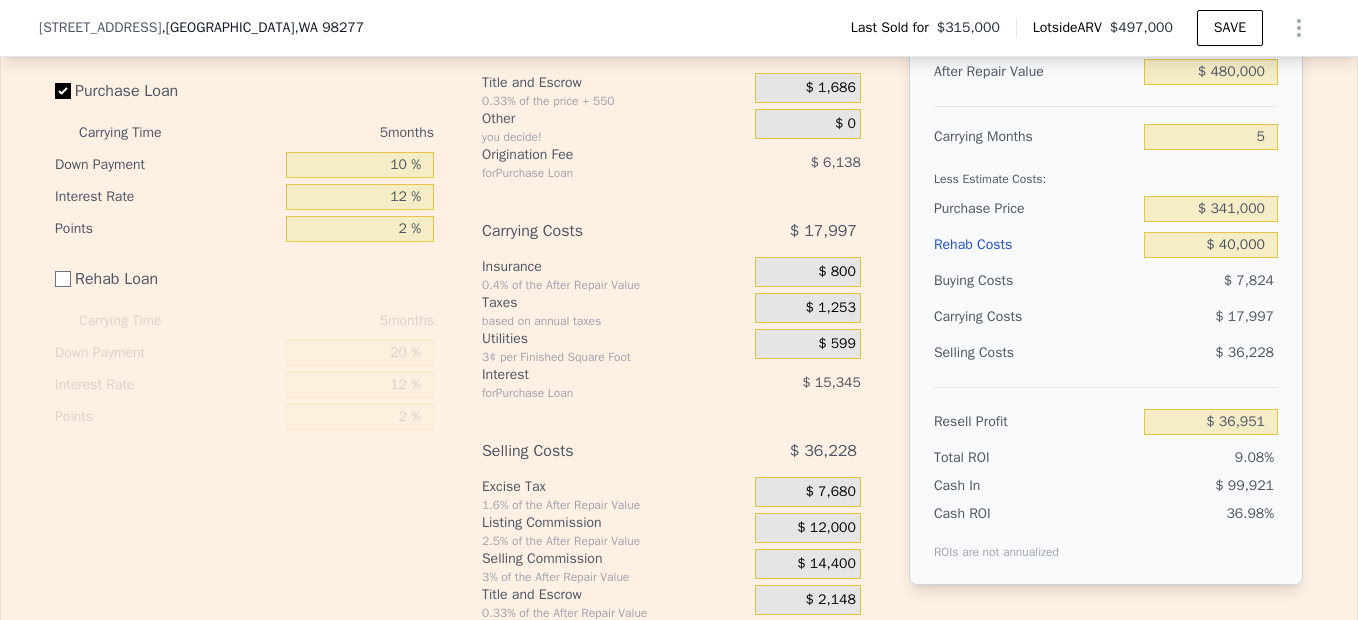 scroll, scrollTop: 2942, scrollLeft: 0, axis: vertical 